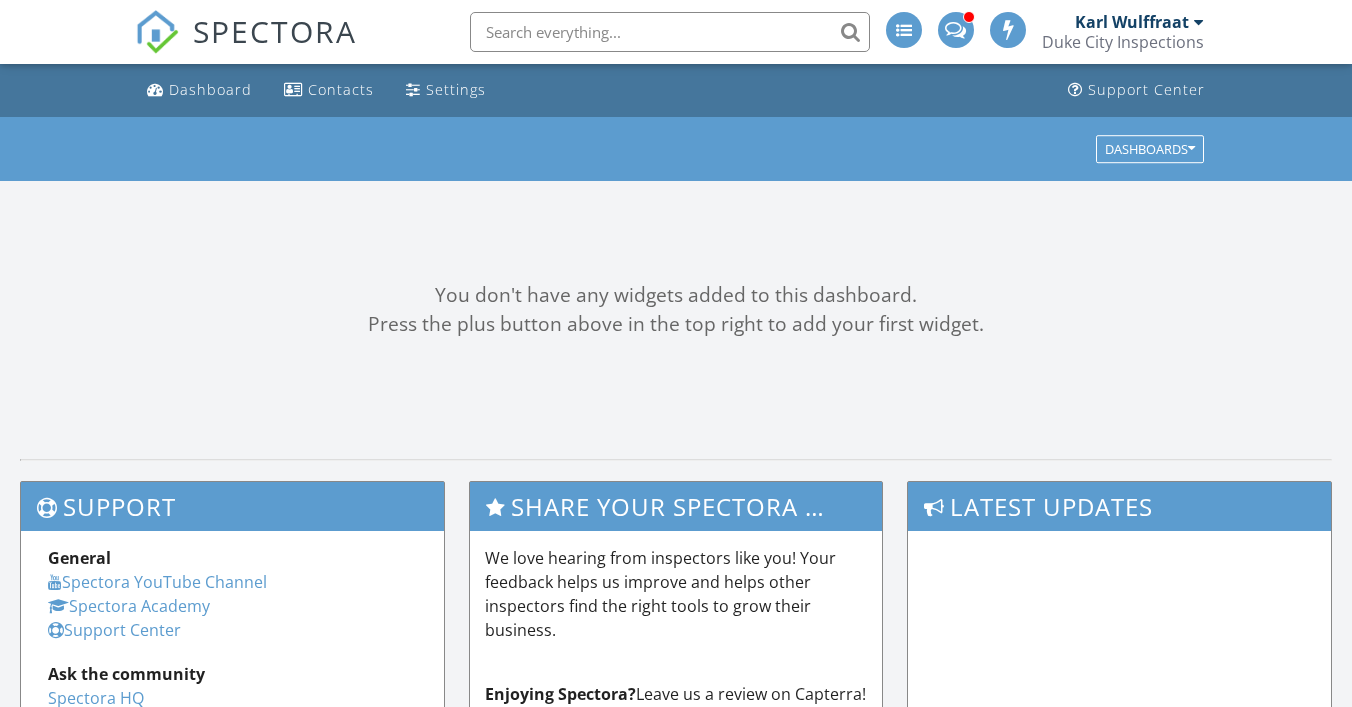 scroll, scrollTop: 0, scrollLeft: 0, axis: both 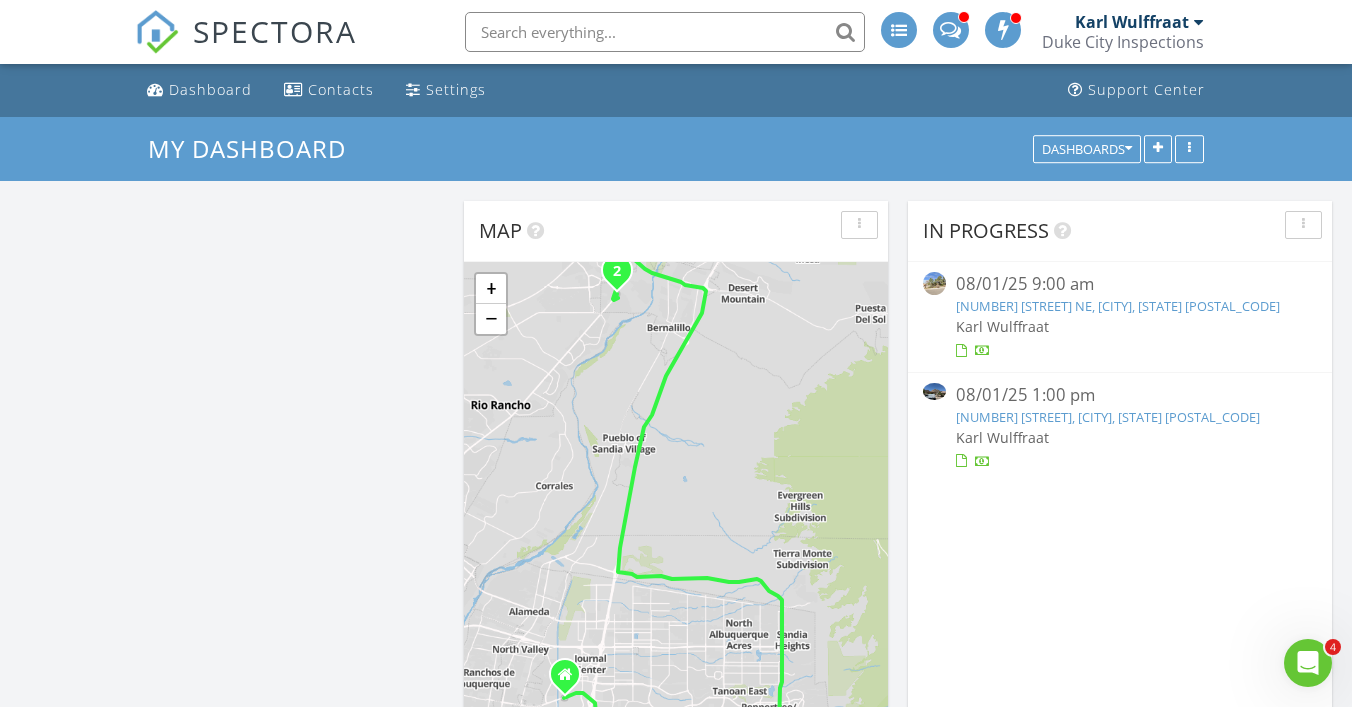 click on "12907 Cedarbrook Ave NE, Albuquerque, NM 87111" at bounding box center [1118, 306] 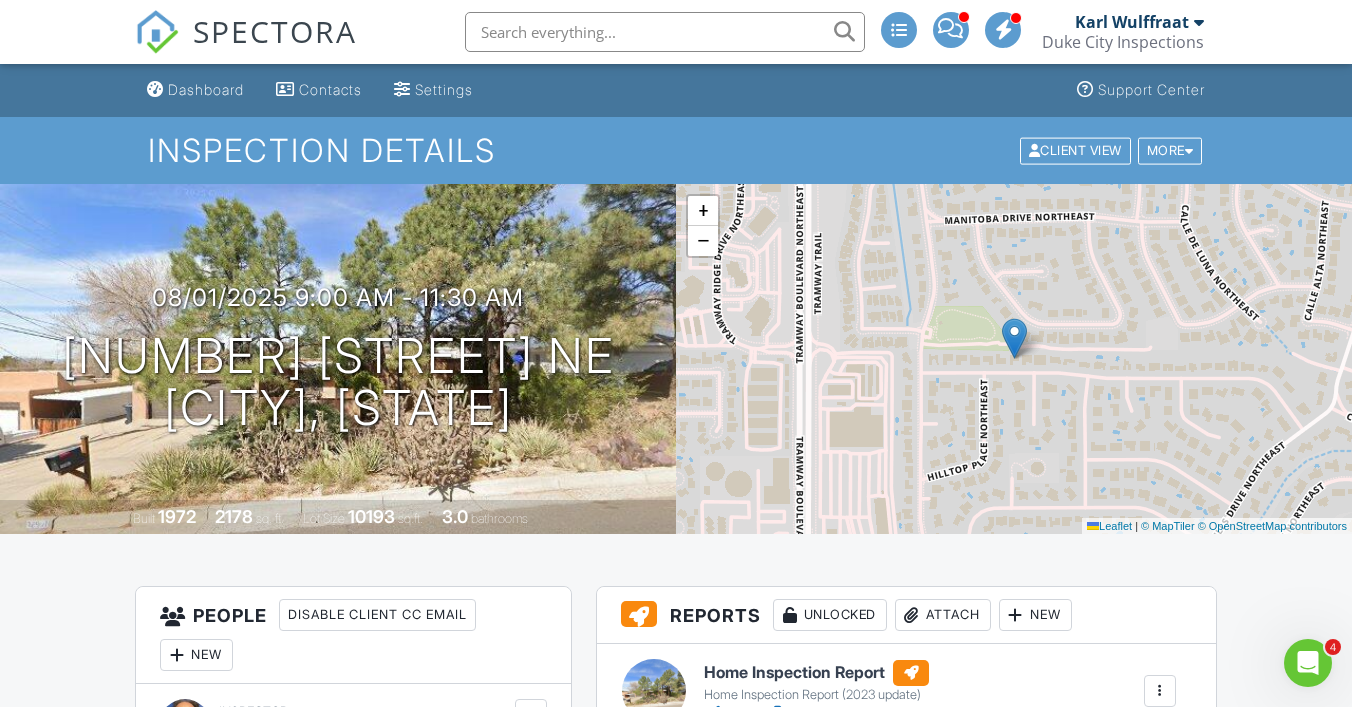 scroll, scrollTop: 0, scrollLeft: 0, axis: both 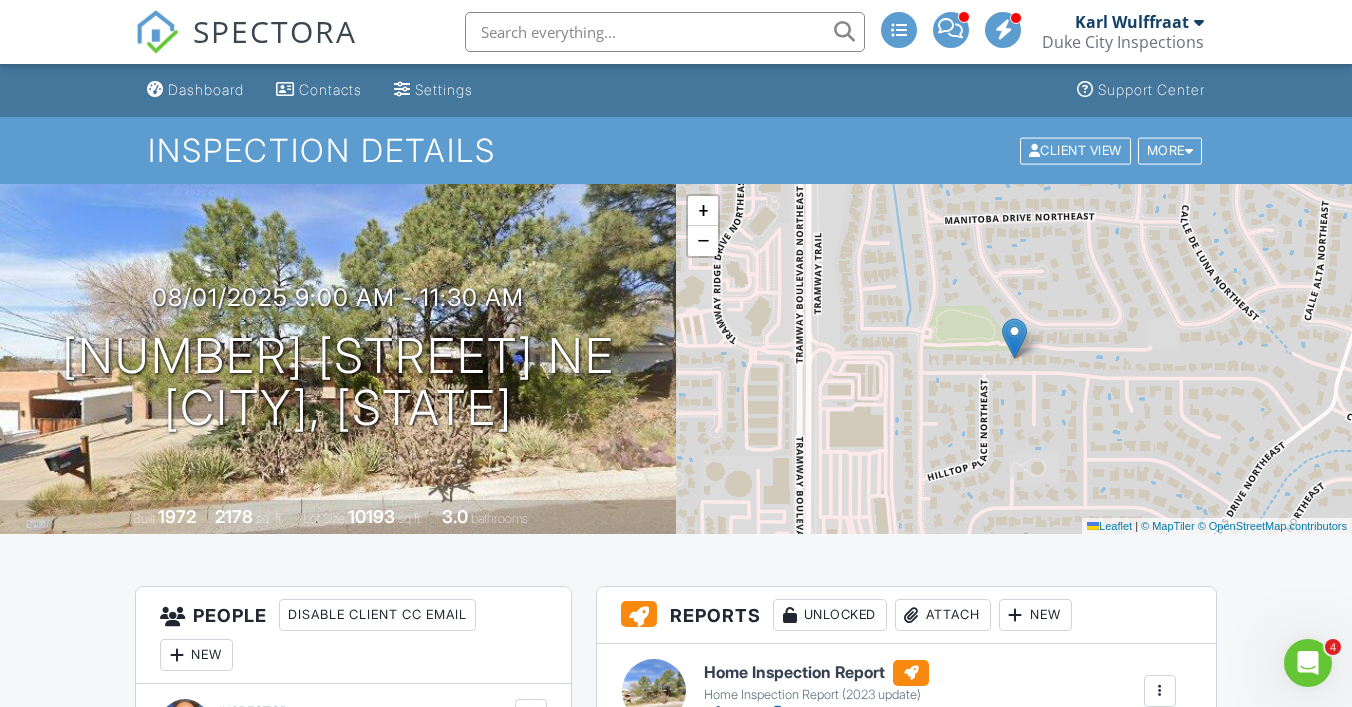 click on "SPECTORA" at bounding box center [275, 31] 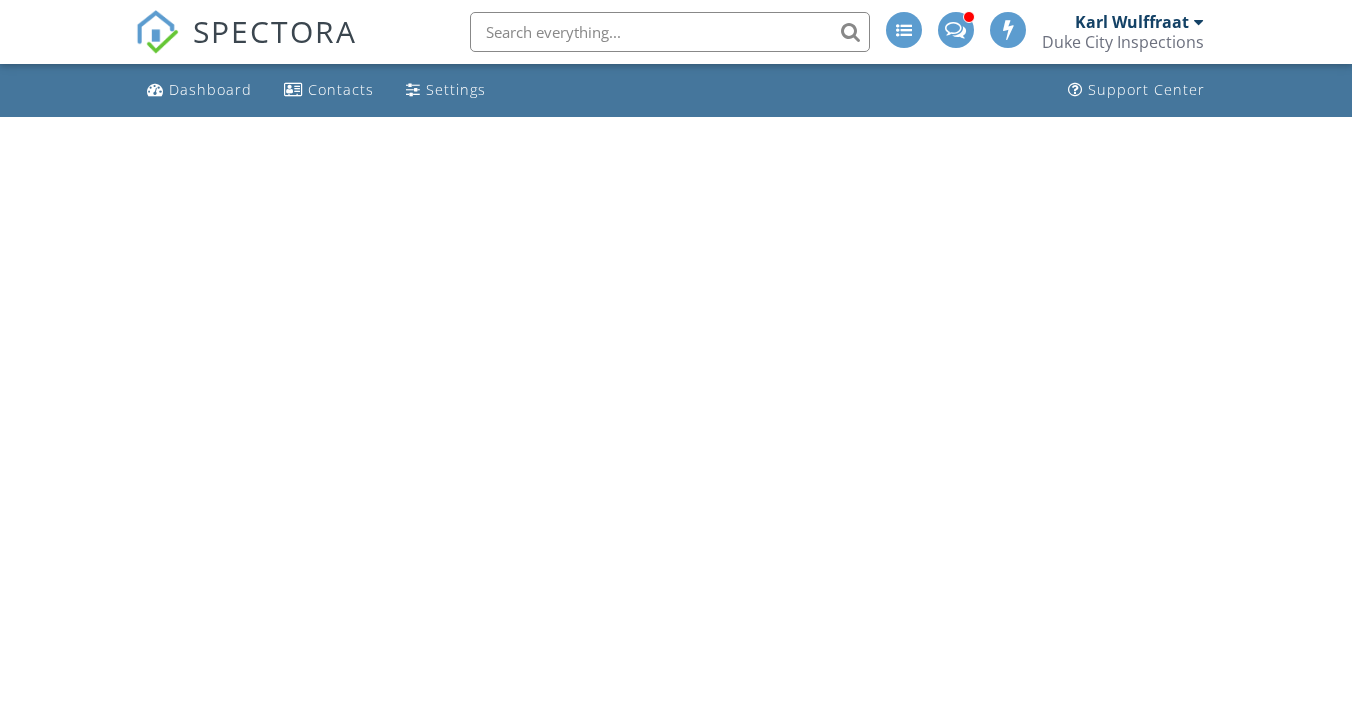 scroll, scrollTop: 0, scrollLeft: 0, axis: both 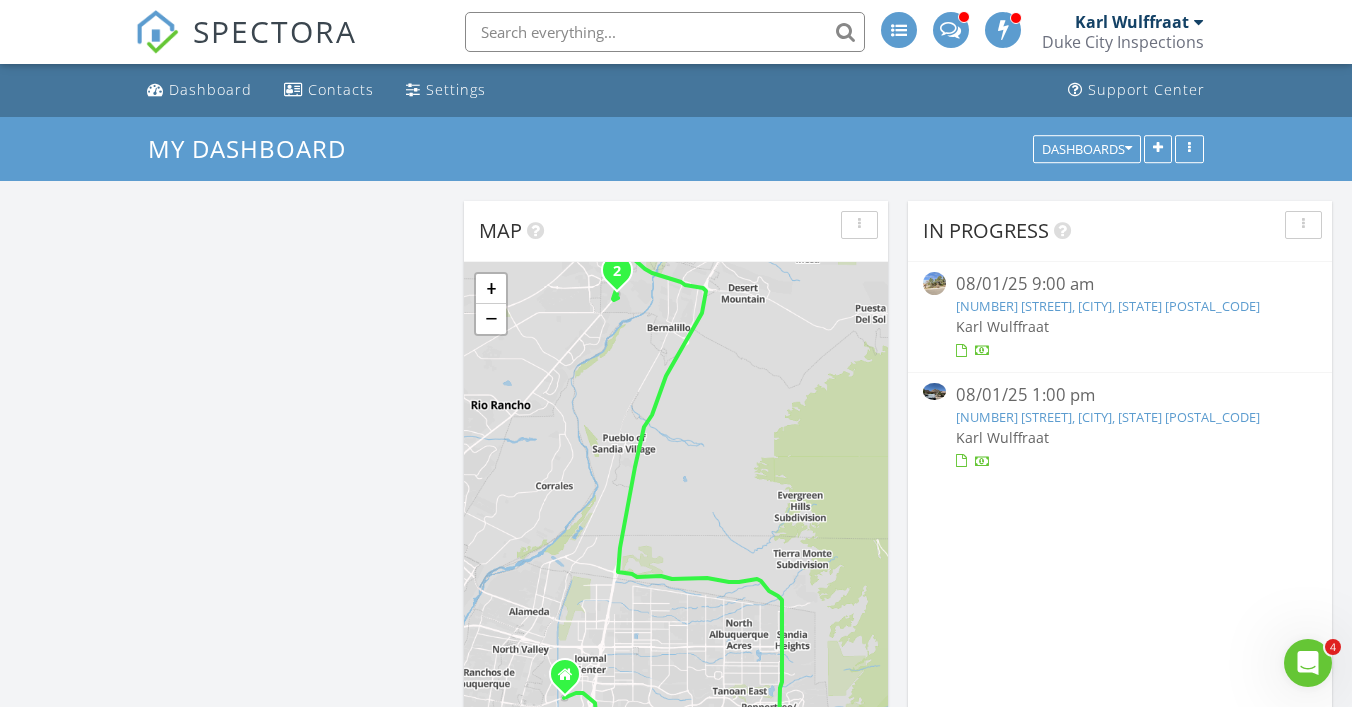 click on "805 Palo Duro Dr, Bernalillo, NM 87004" at bounding box center [1108, 417] 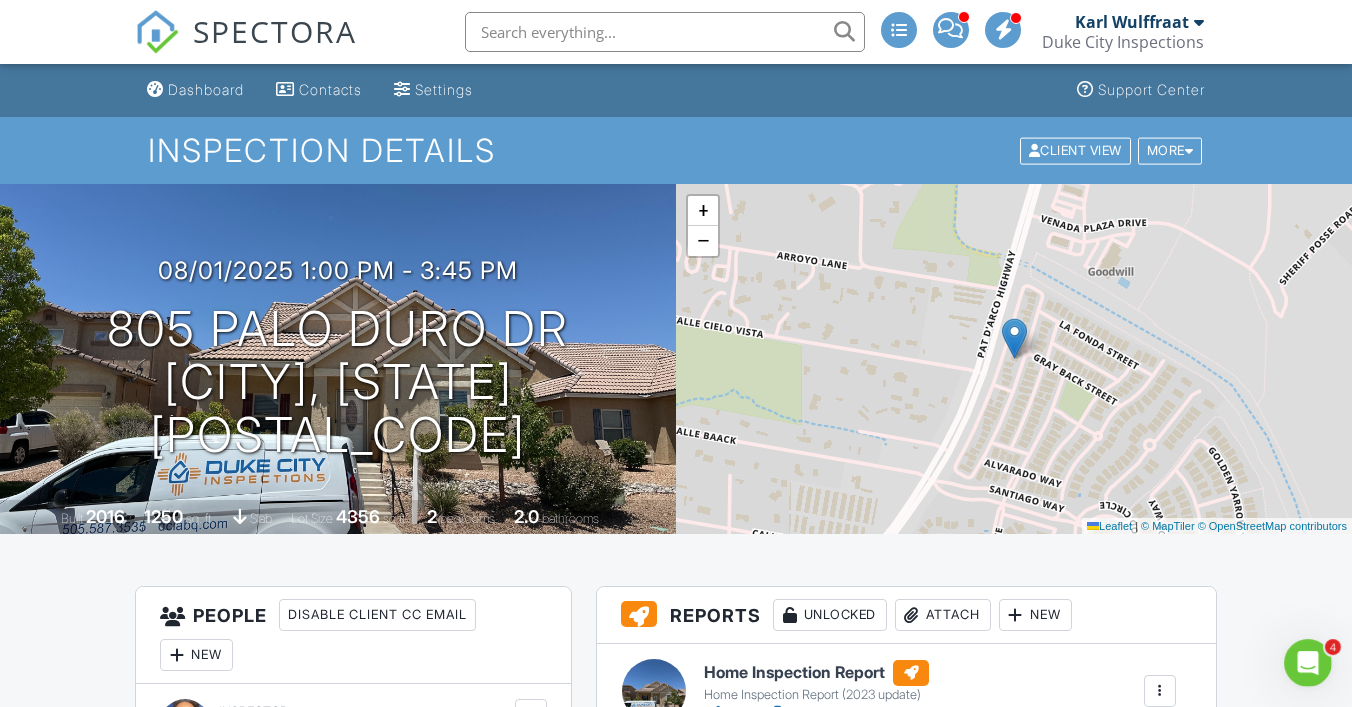 scroll, scrollTop: 0, scrollLeft: 0, axis: both 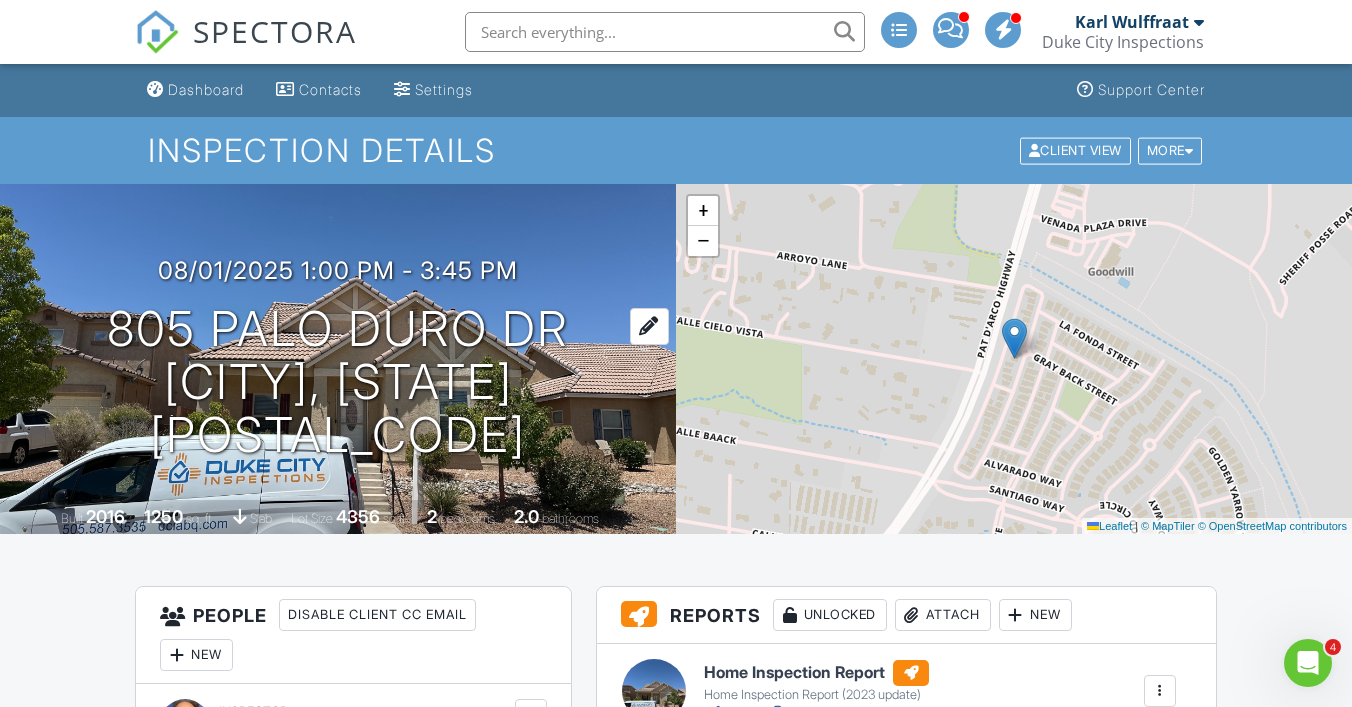 click on "[NUMBER] [STREET]
[CITY], [STATE] [POSTAL_CODE]" at bounding box center (338, 382) 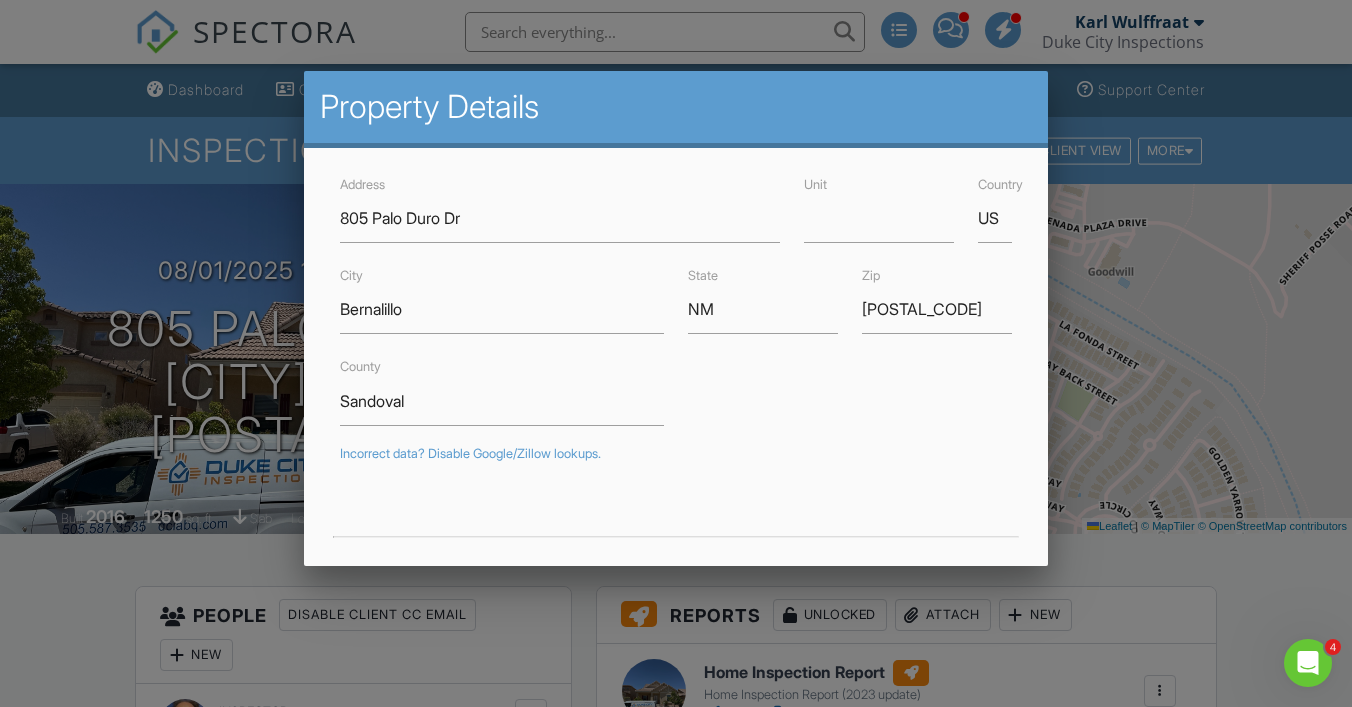 click at bounding box center [676, 342] 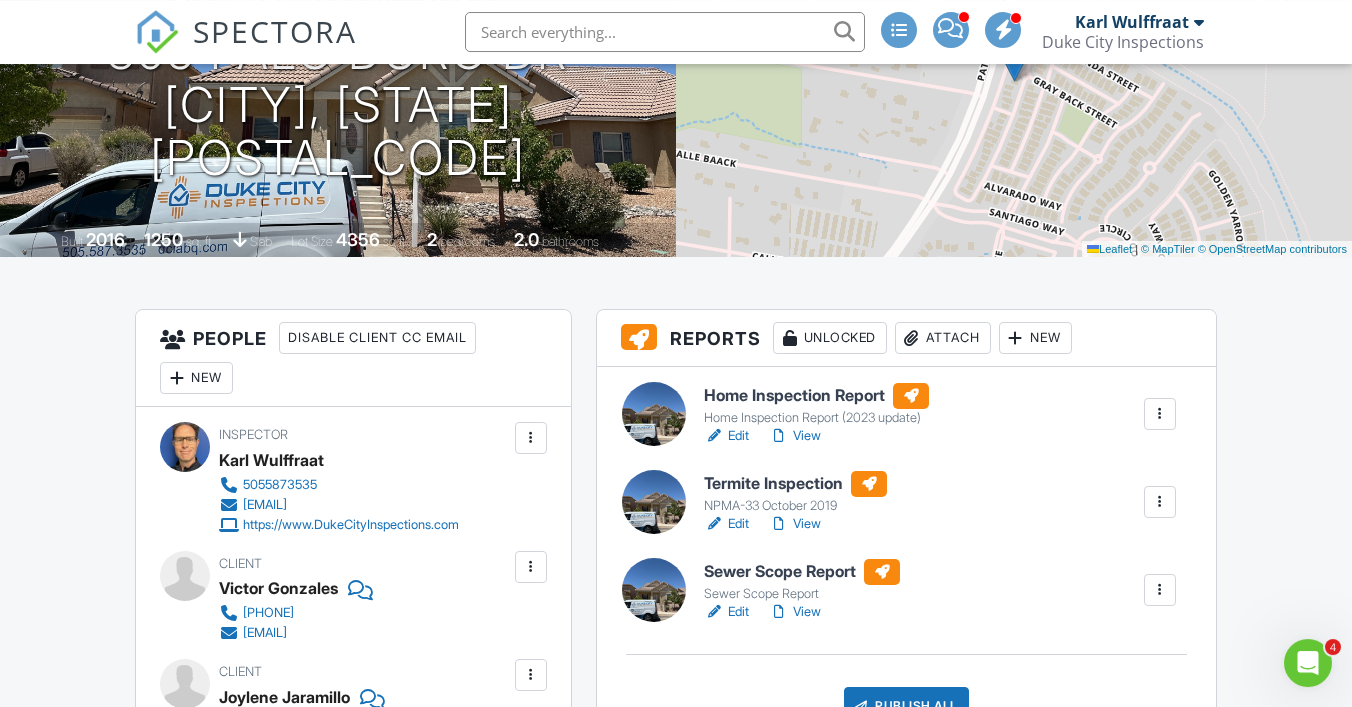 scroll, scrollTop: 280, scrollLeft: 0, axis: vertical 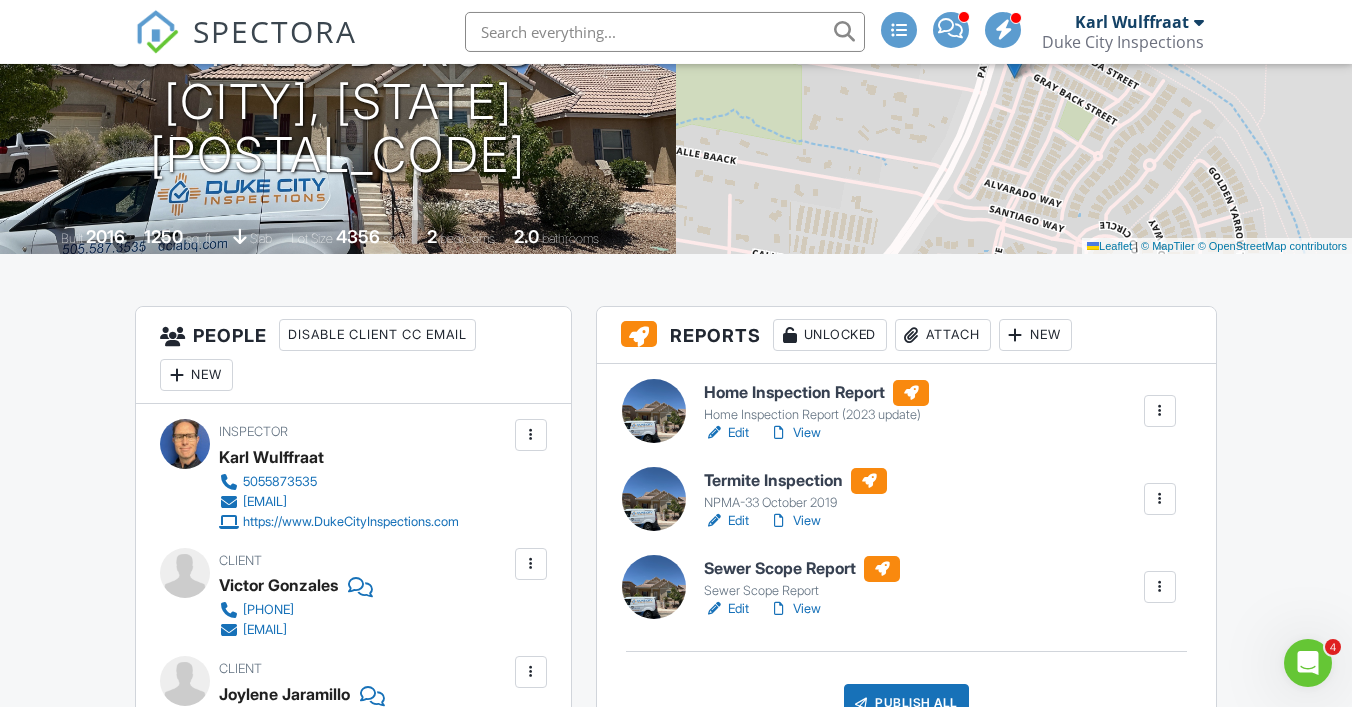 click on "Termite Inspection" at bounding box center (795, 481) 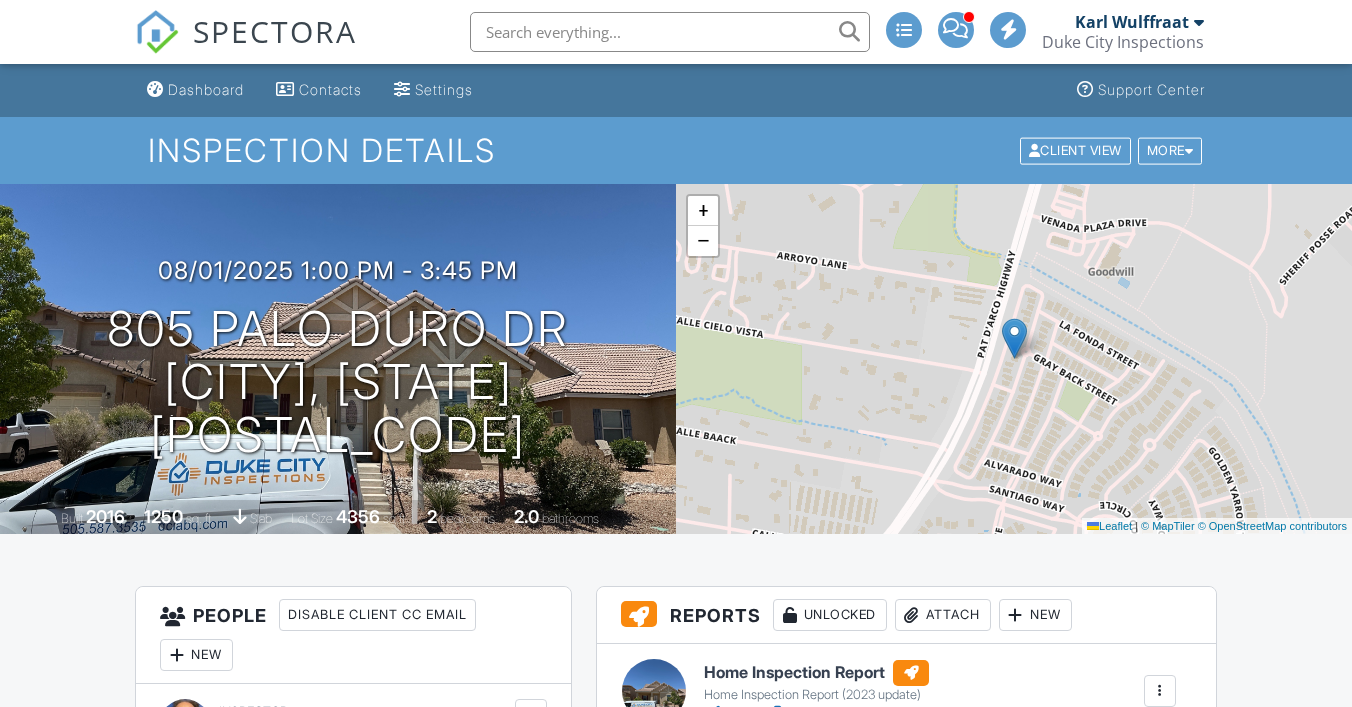 click on "Attach" at bounding box center [943, 615] 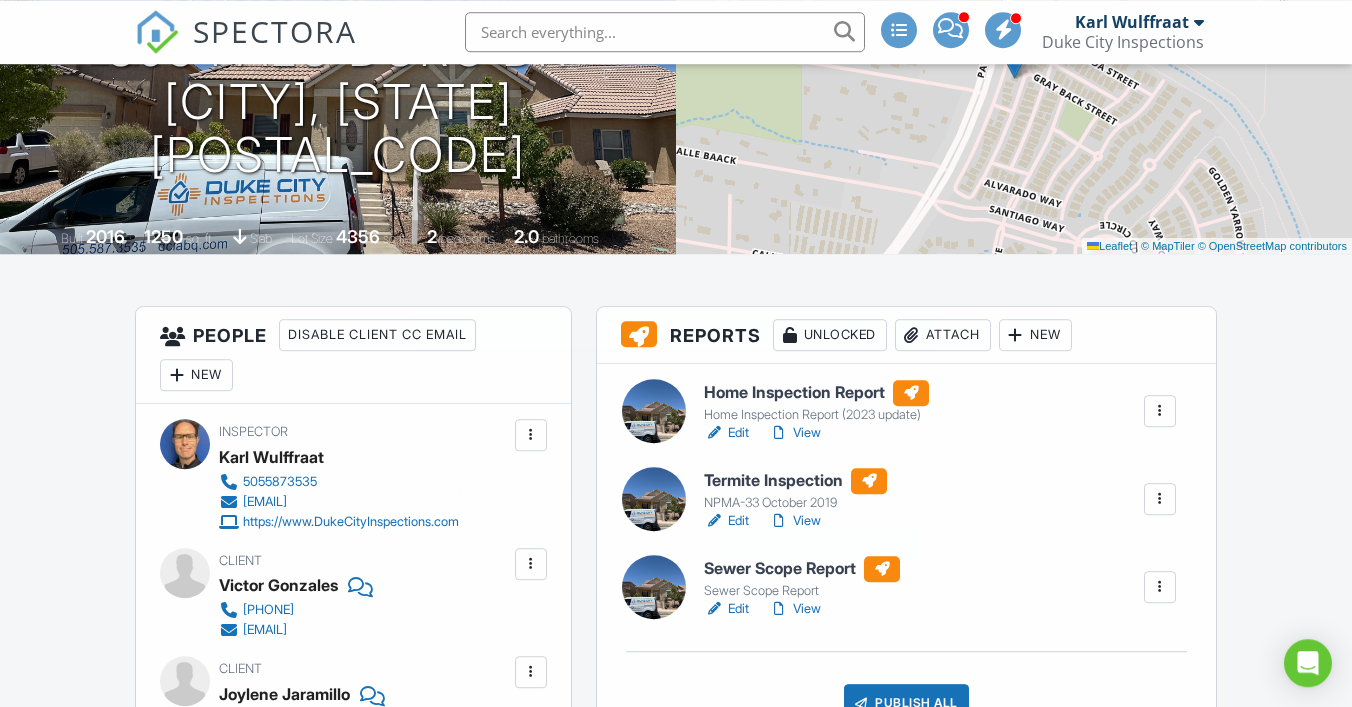 scroll, scrollTop: 280, scrollLeft: 0, axis: vertical 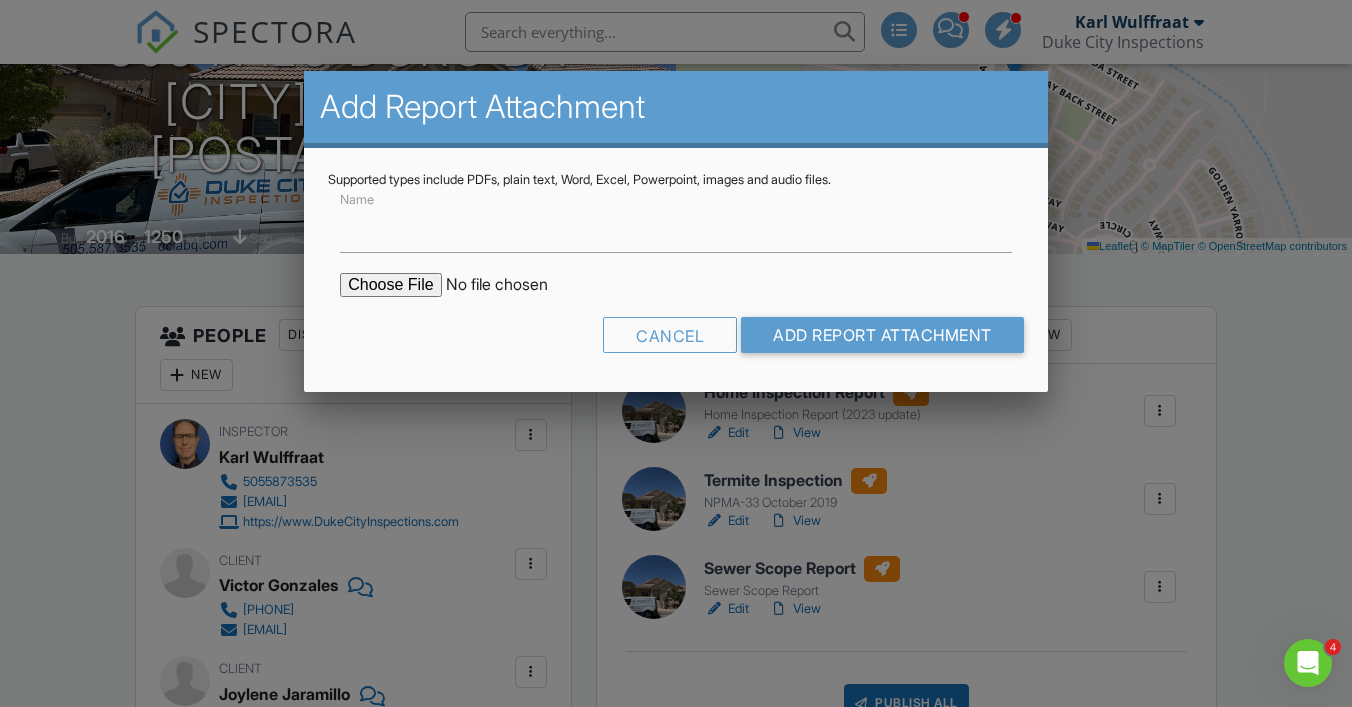 click at bounding box center (510, 285) 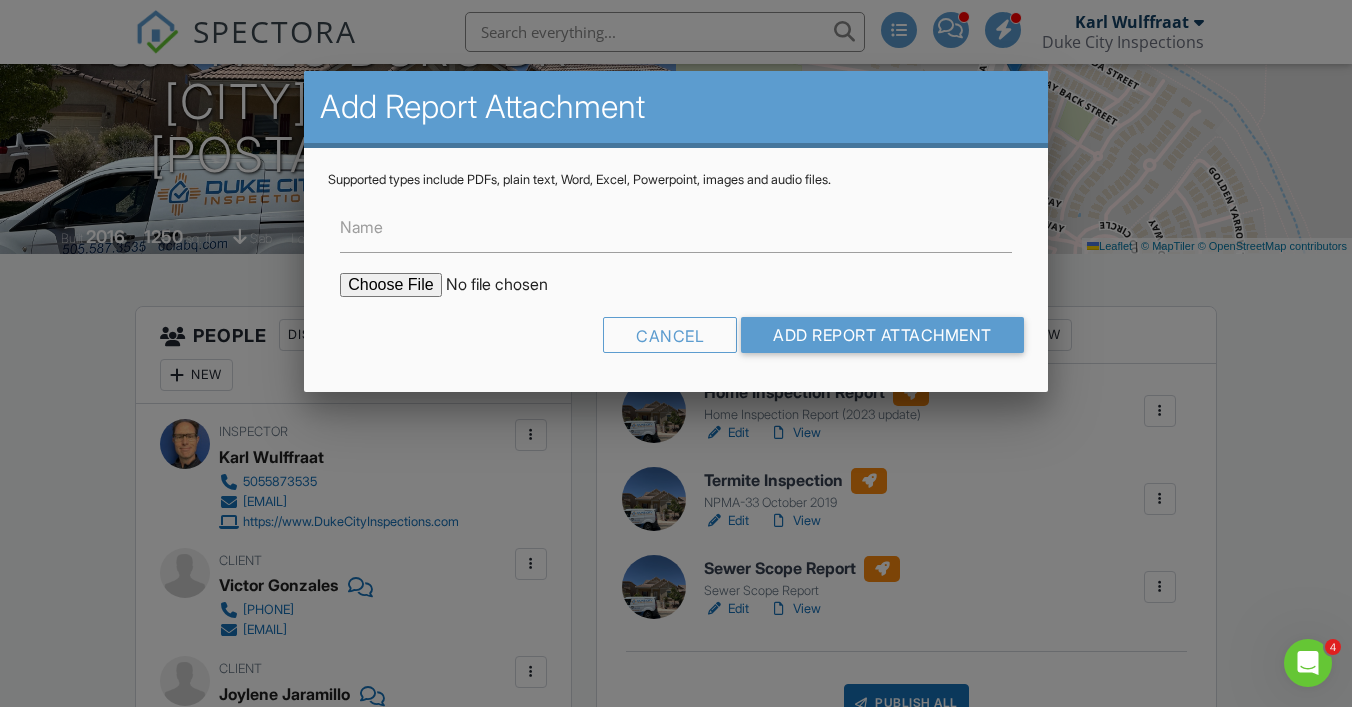 type on "C:\fakepath\805_Palo_Duro_Dr___Termite_Inspection.pdf" 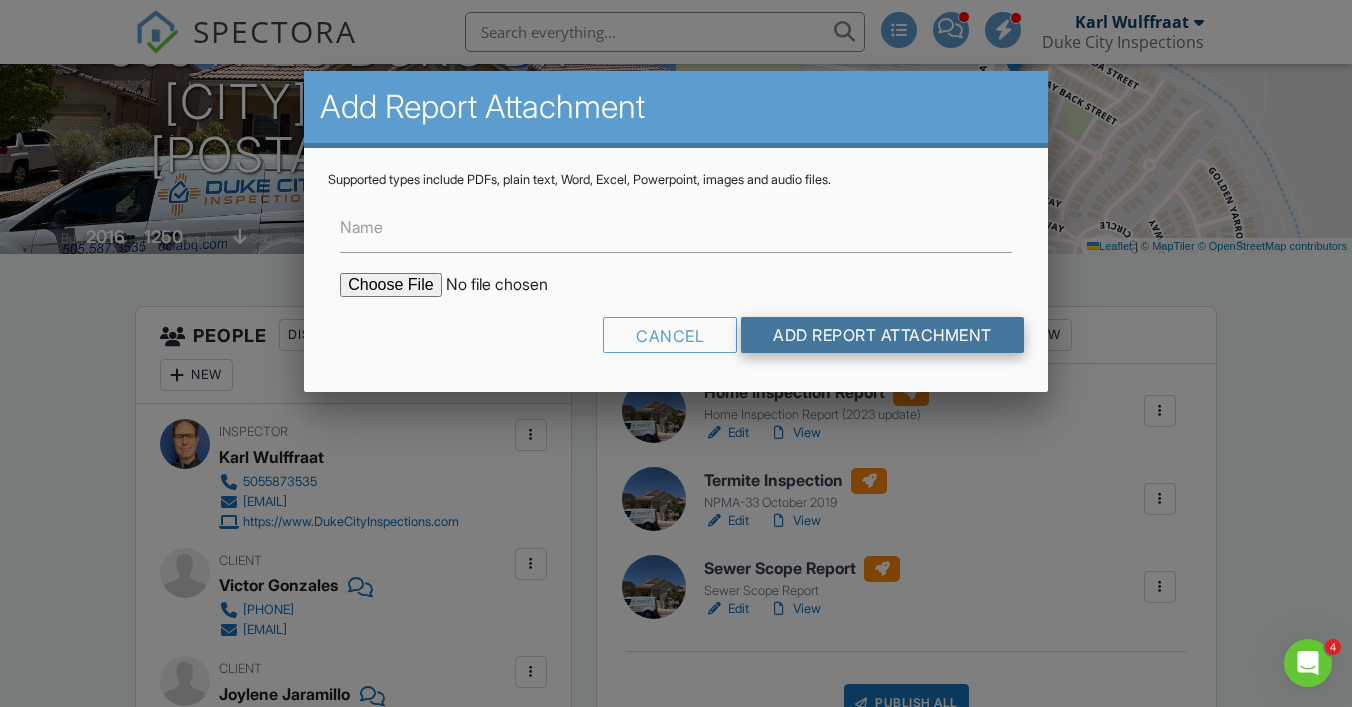 click on "Add Report Attachment" at bounding box center [882, 335] 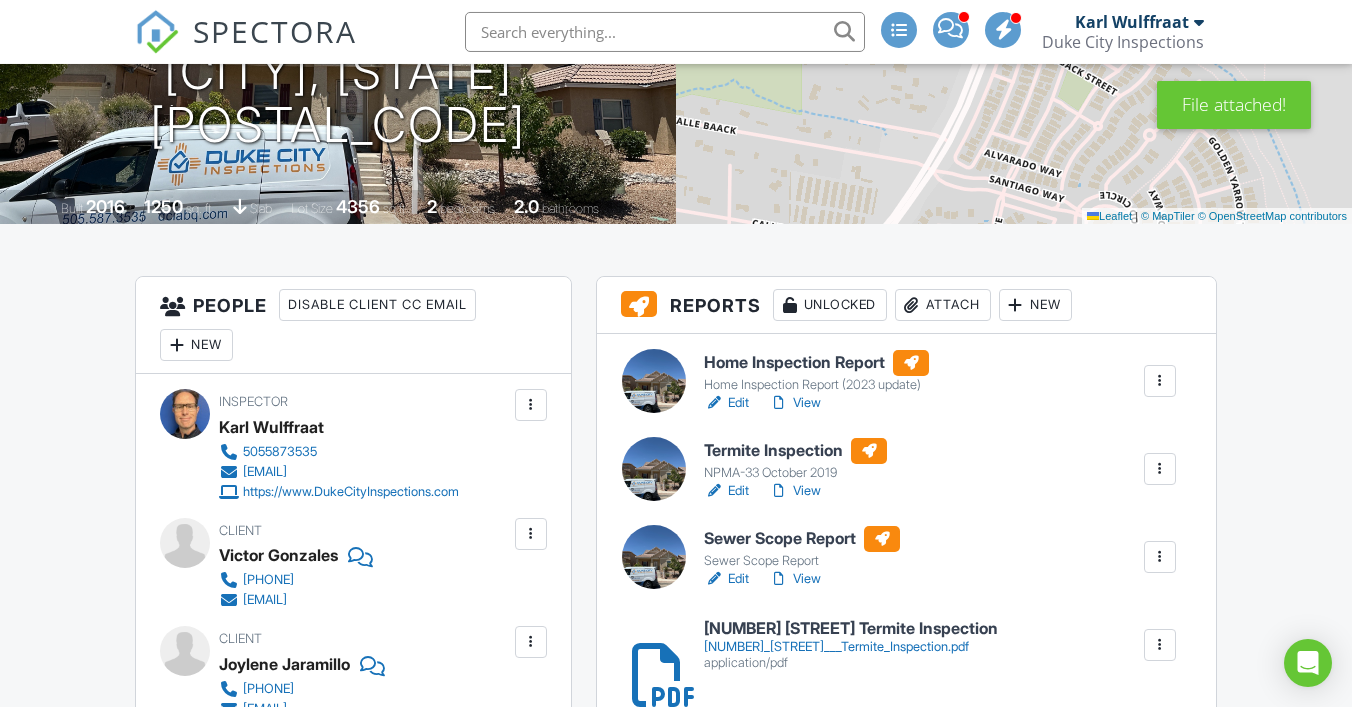 scroll, scrollTop: 310, scrollLeft: 0, axis: vertical 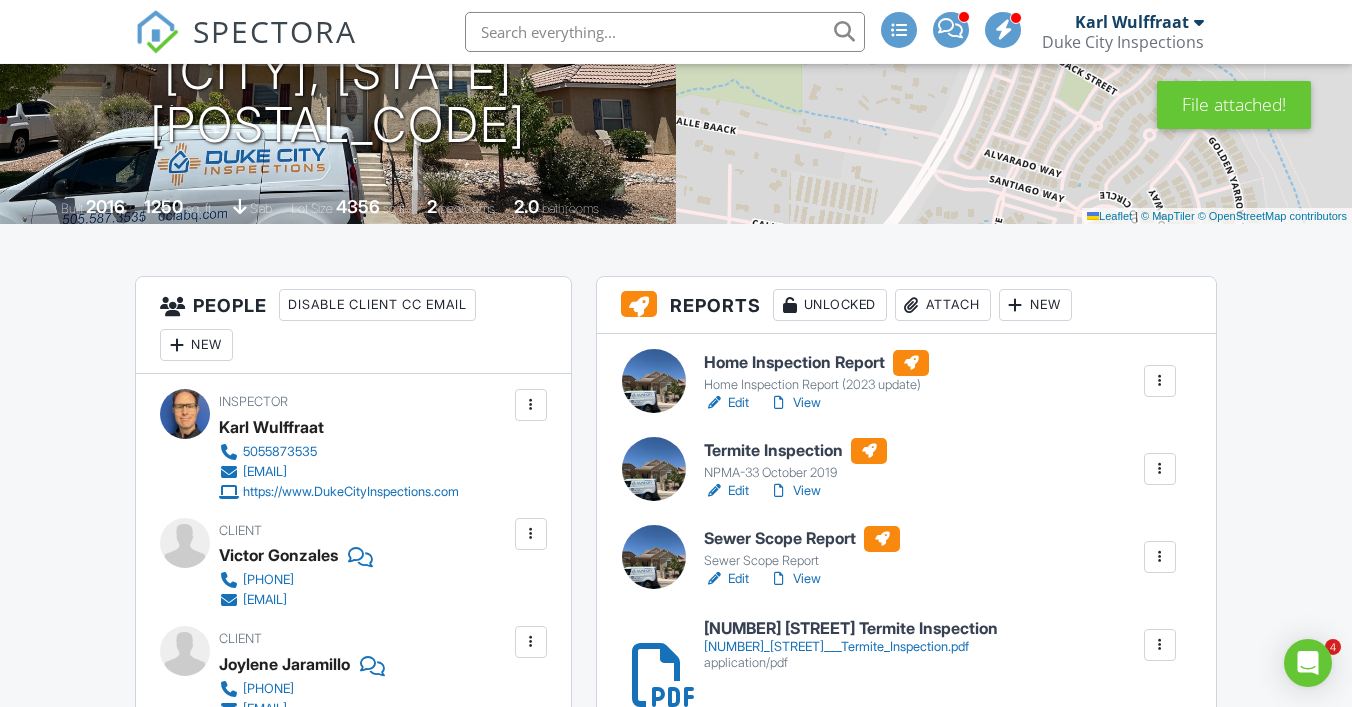 click at bounding box center [1160, 469] 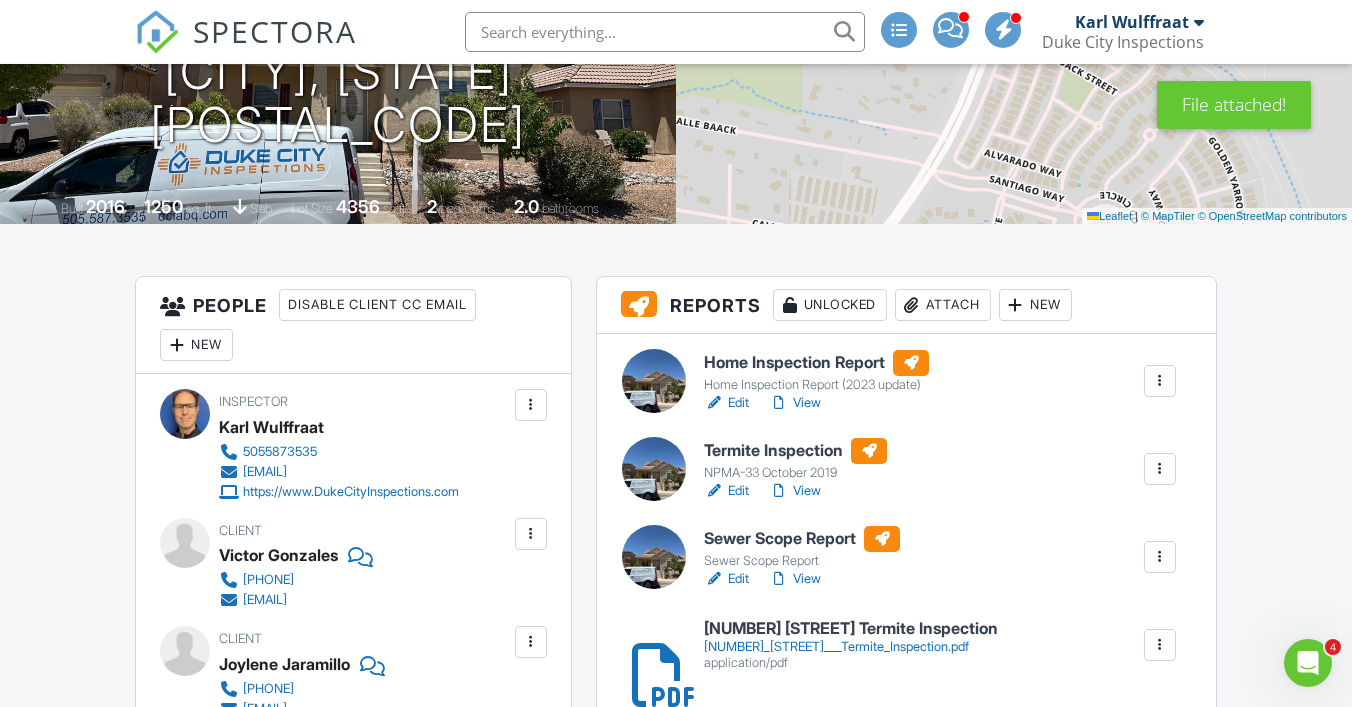 scroll, scrollTop: 0, scrollLeft: 0, axis: both 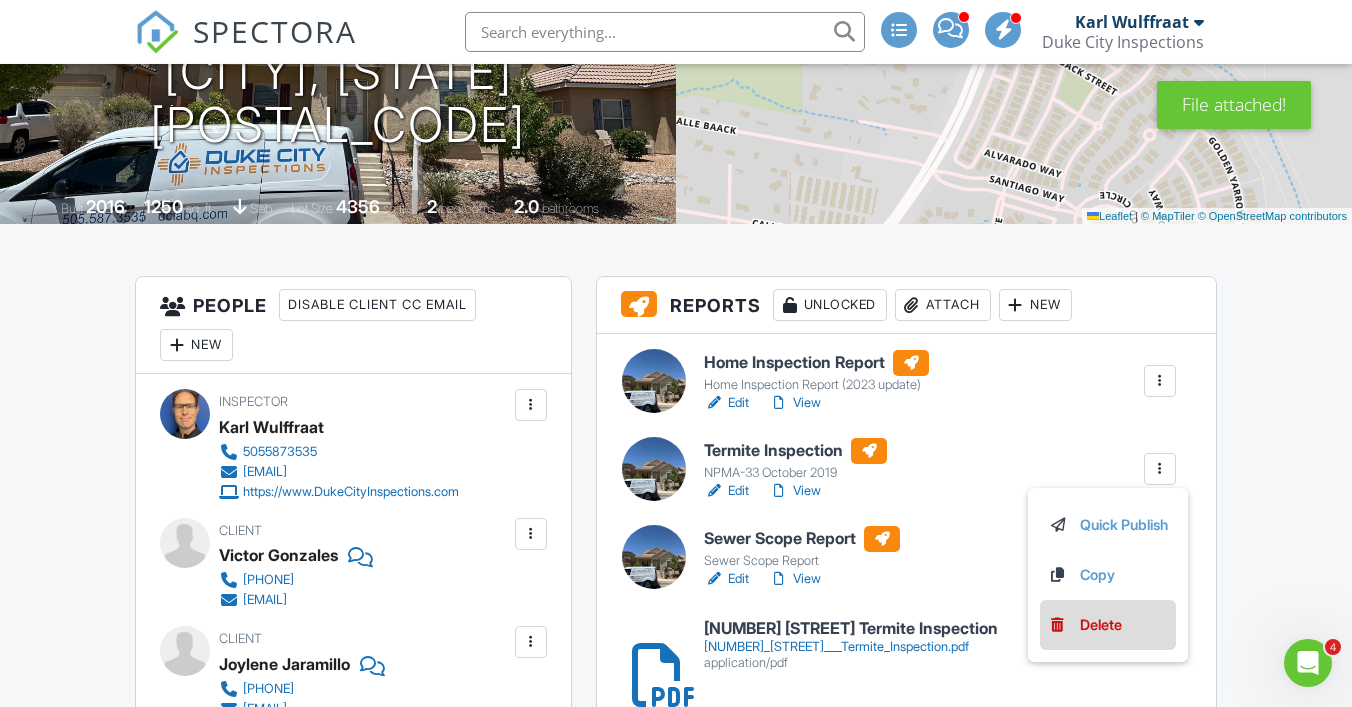 click on "Delete" at bounding box center (1101, 625) 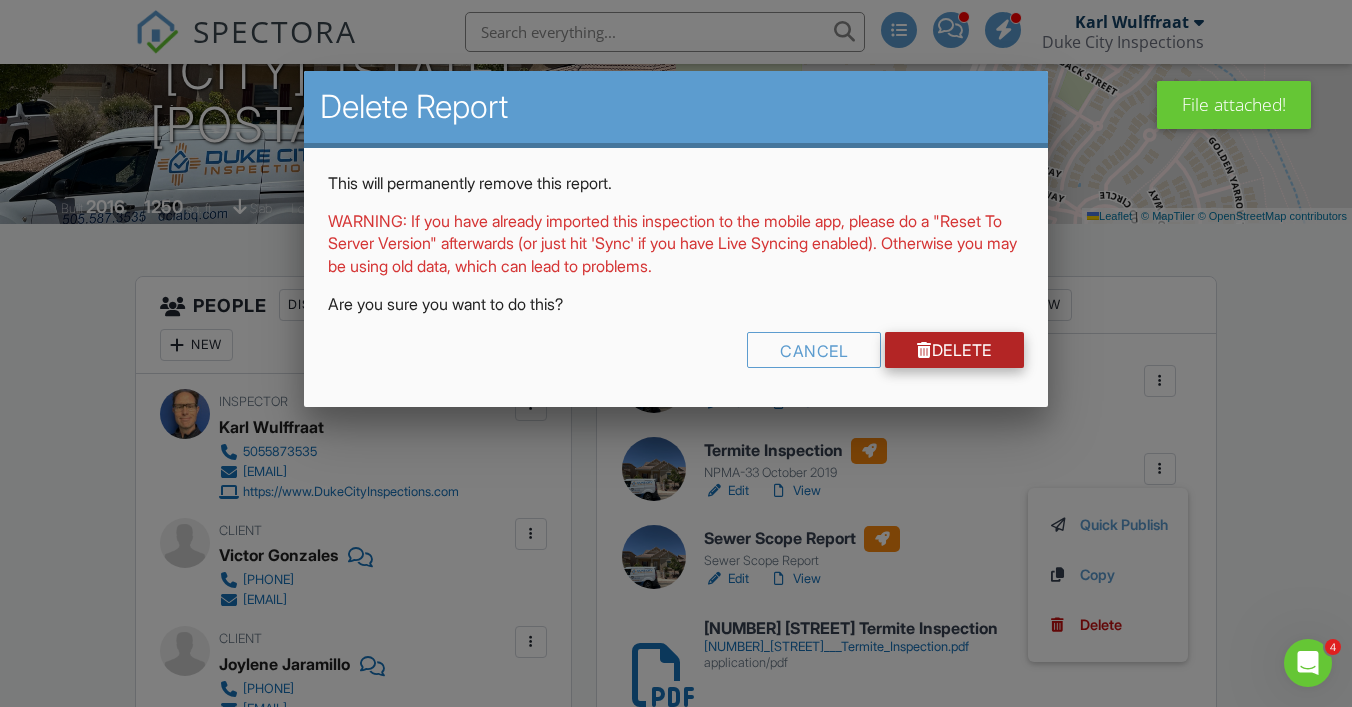 click on "Delete" at bounding box center (954, 350) 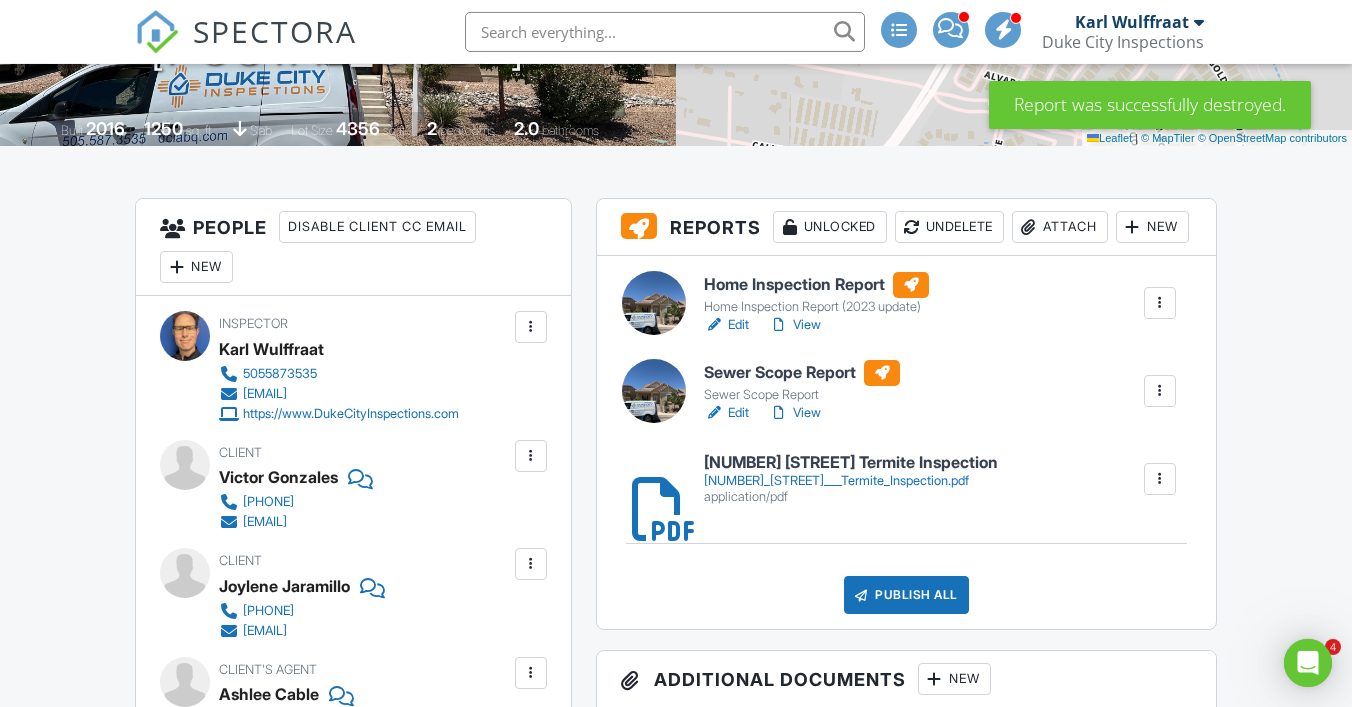 scroll, scrollTop: 0, scrollLeft: 0, axis: both 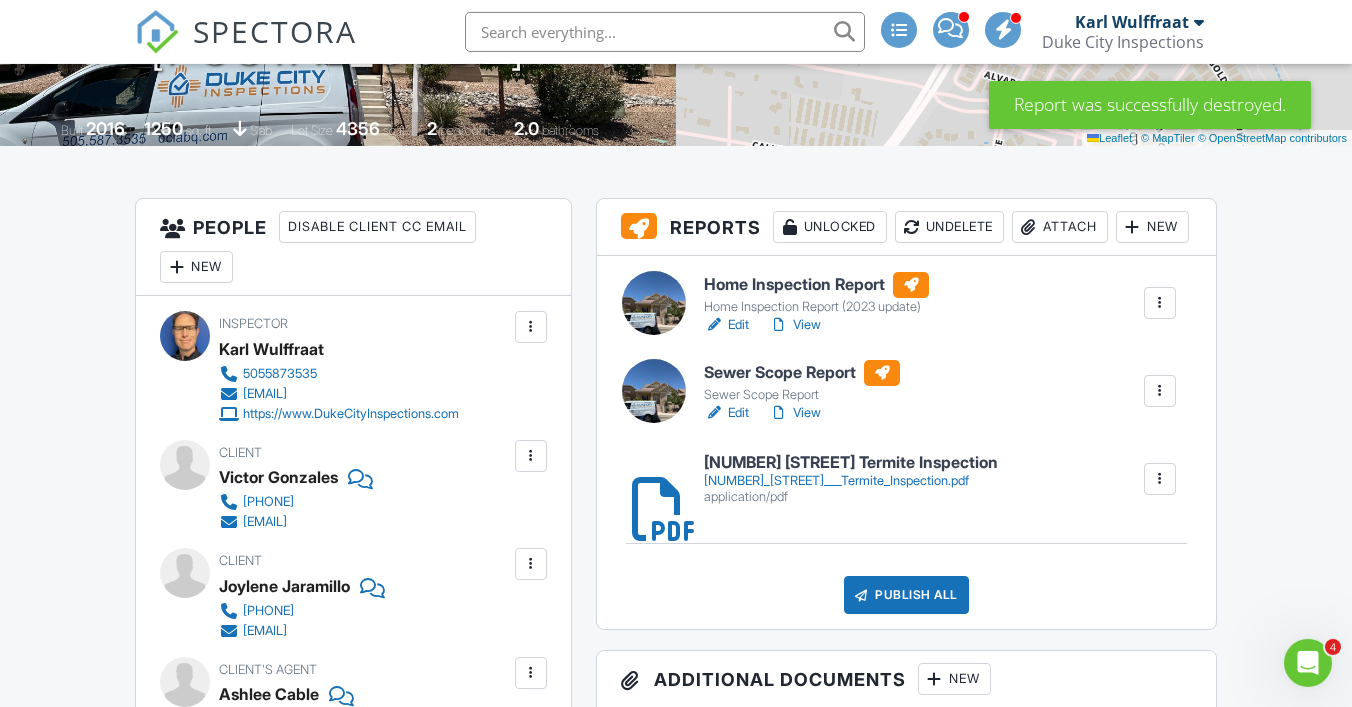 click on "Sewer Scope Report" at bounding box center [802, 373] 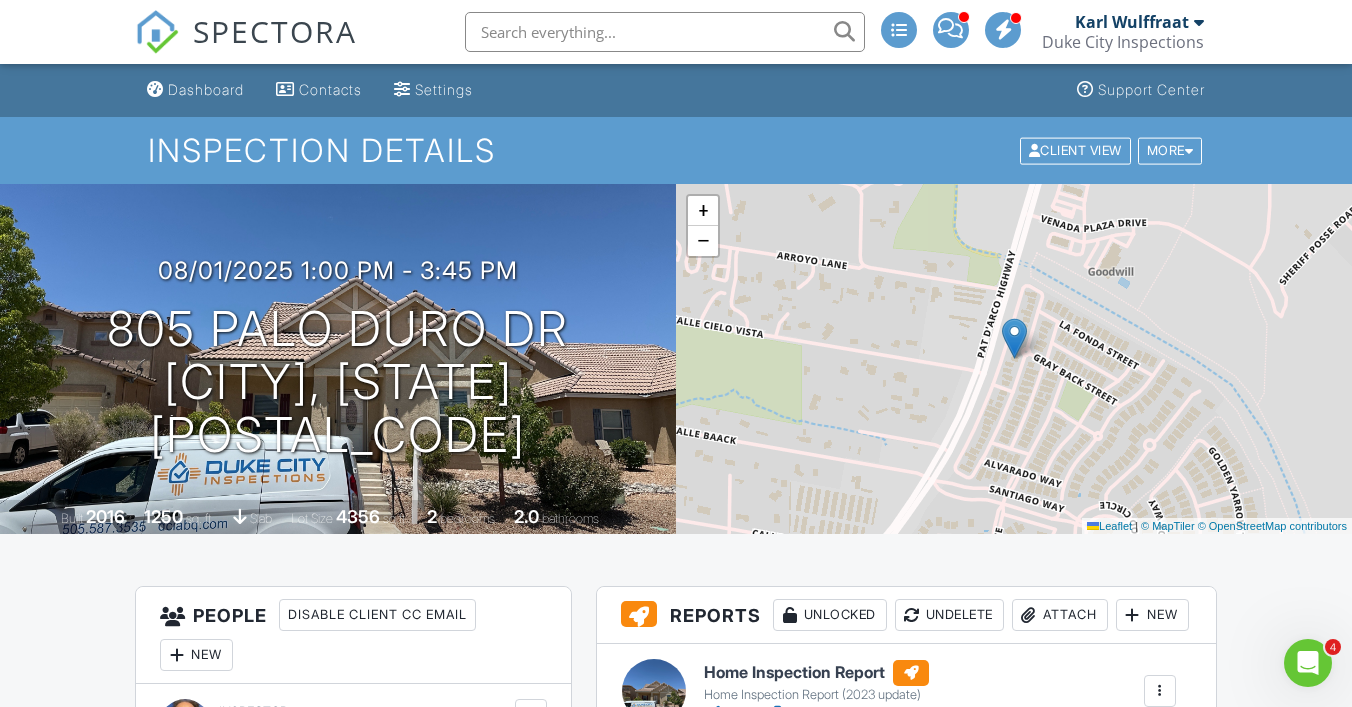 scroll, scrollTop: 0, scrollLeft: 0, axis: both 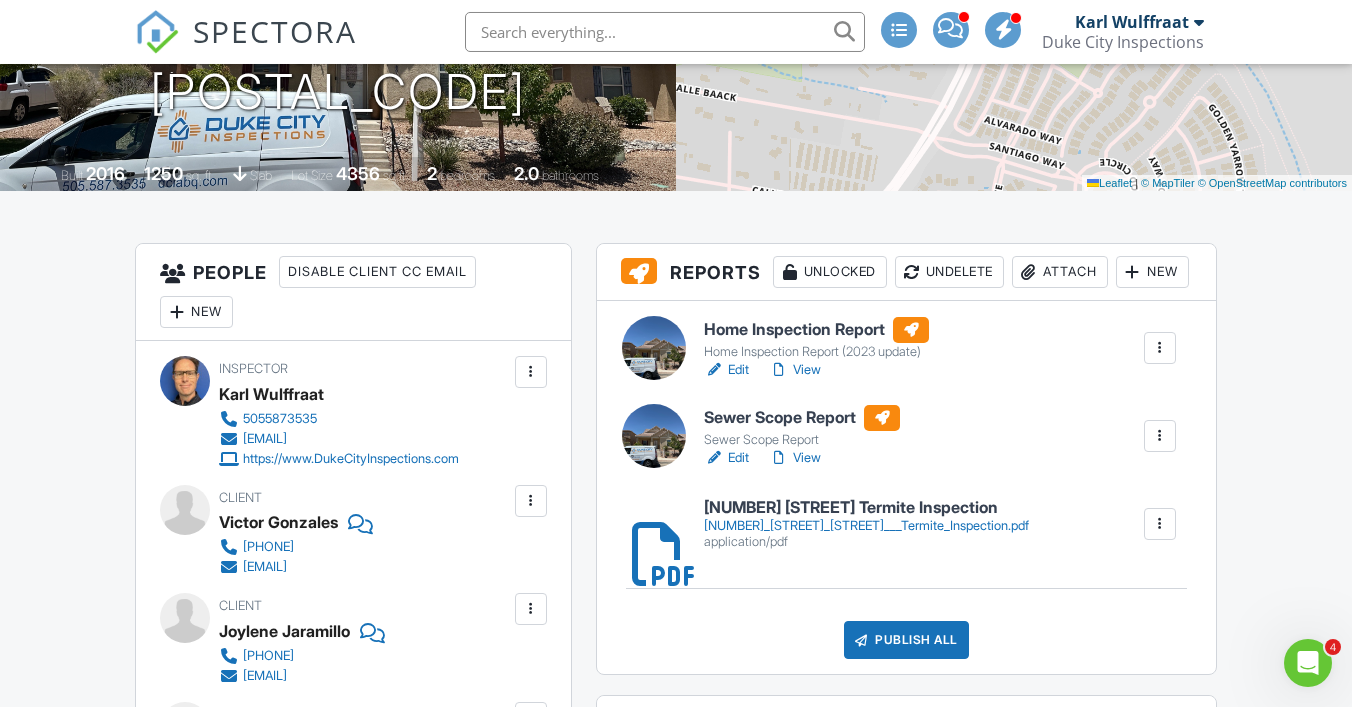 click on "Home Inspection Report" at bounding box center (816, 330) 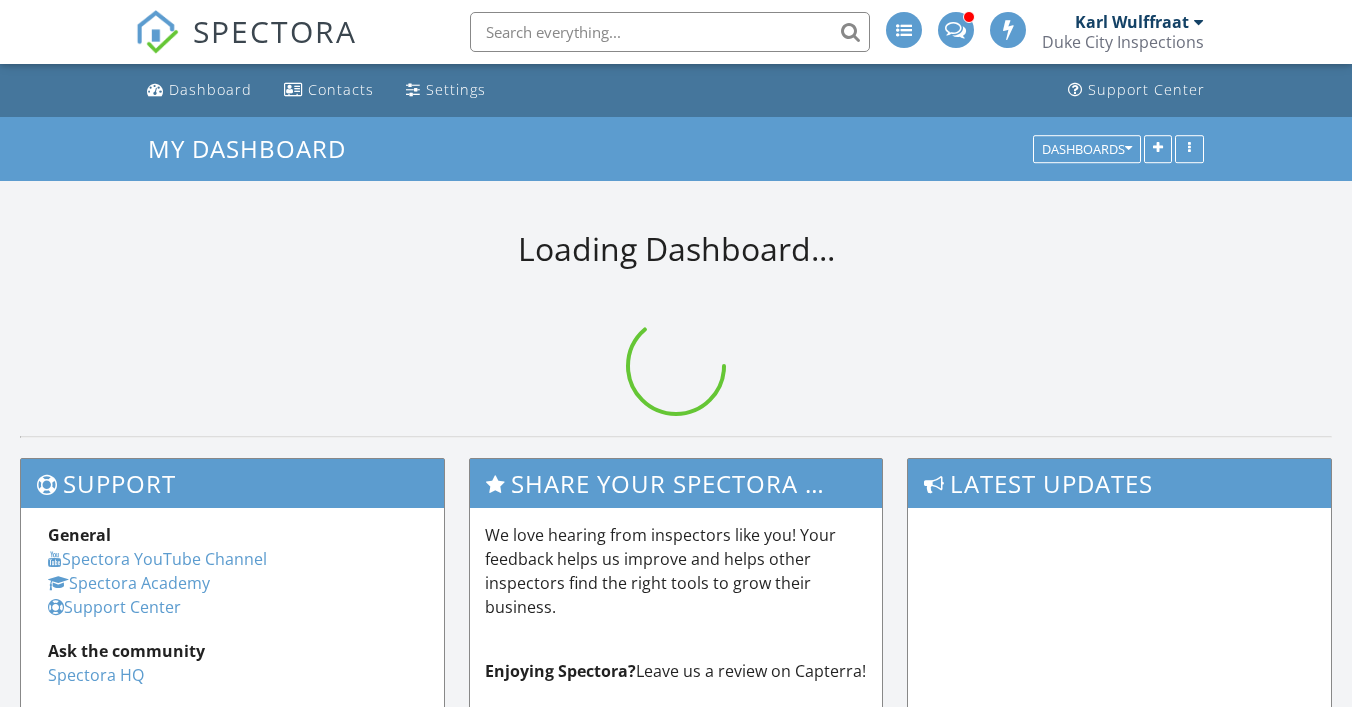 scroll, scrollTop: 0, scrollLeft: 0, axis: both 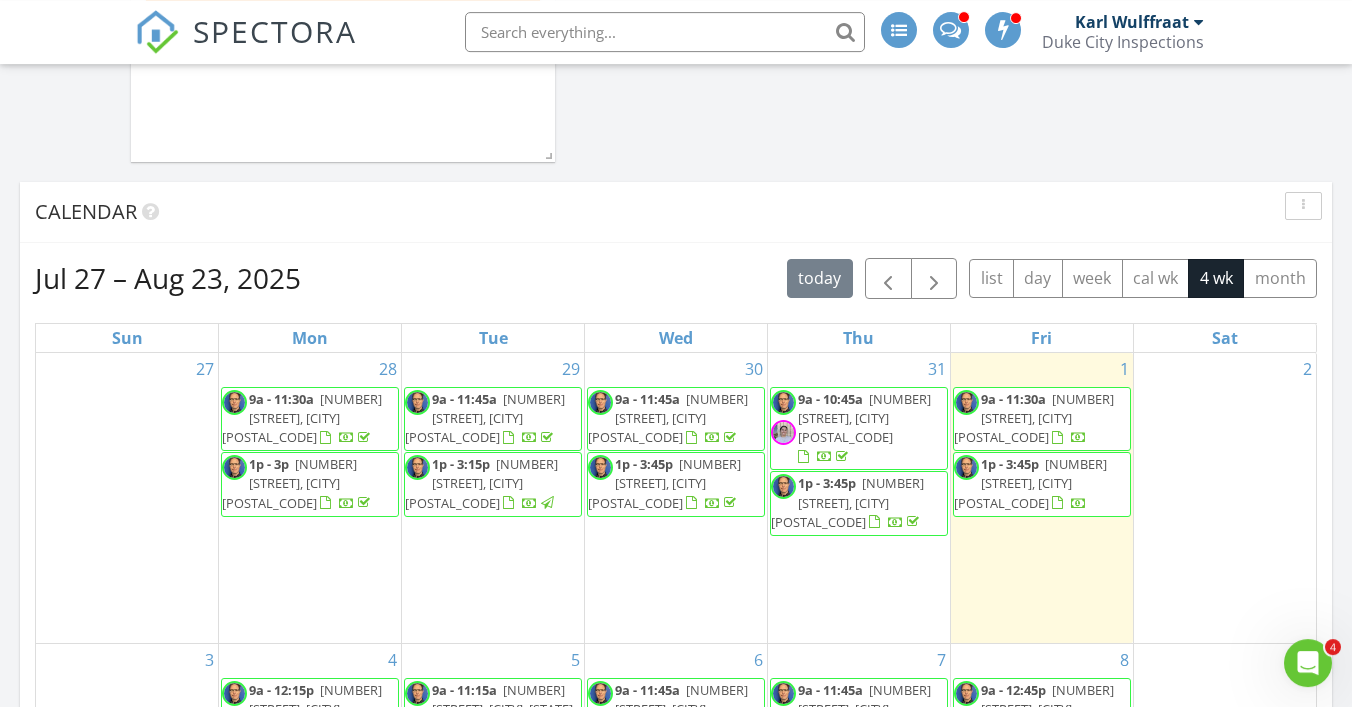 click at bounding box center [665, 32] 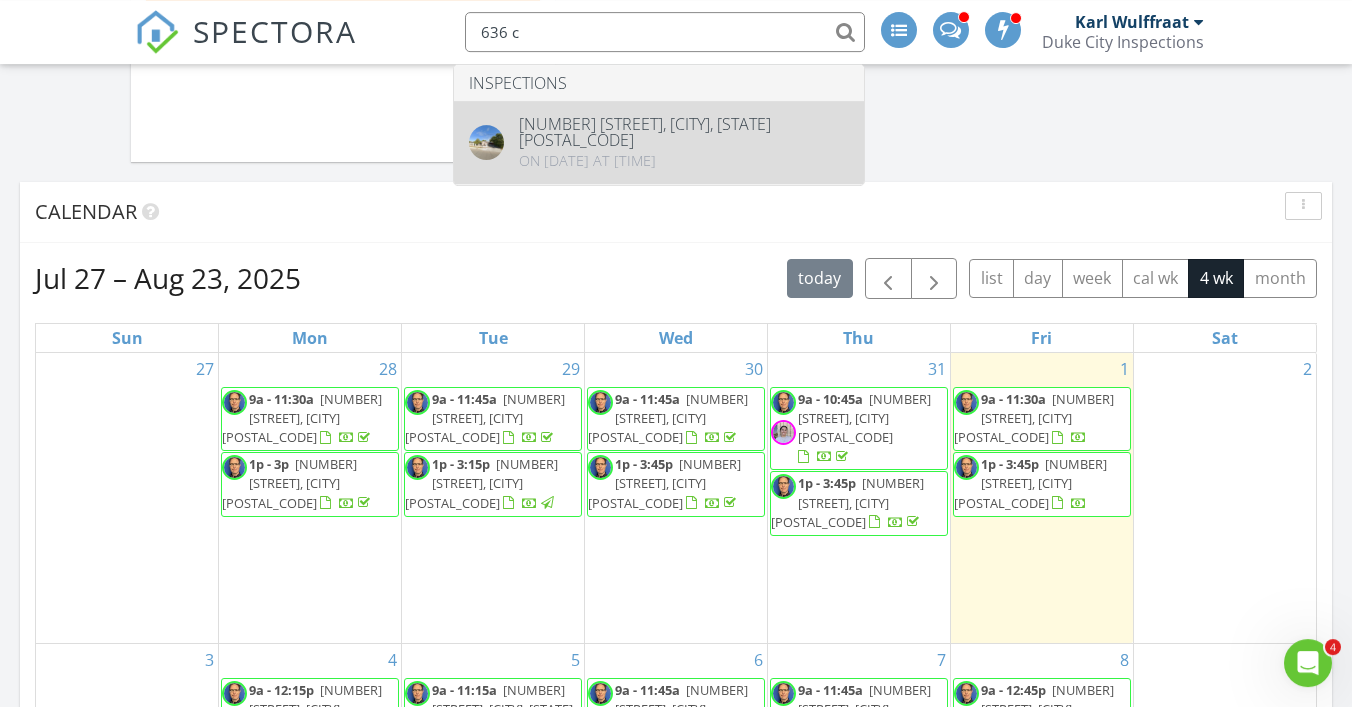 type on "636 c" 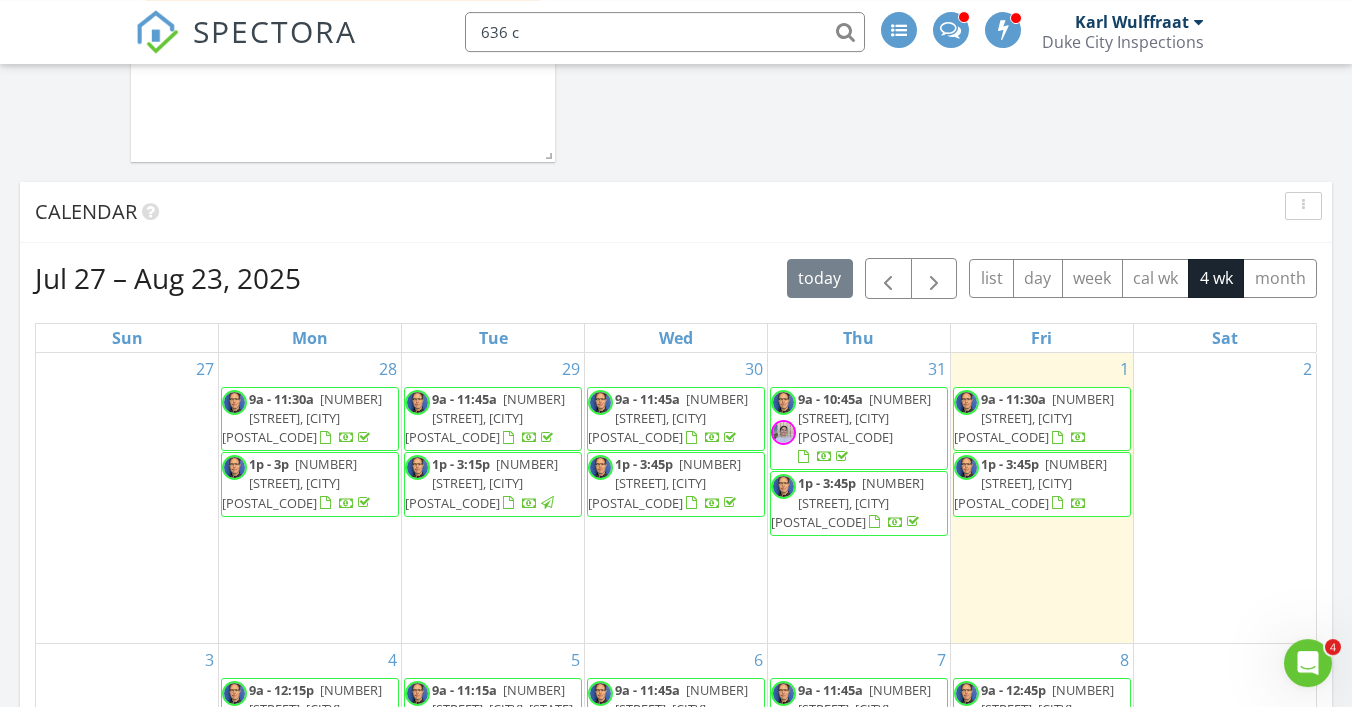 type 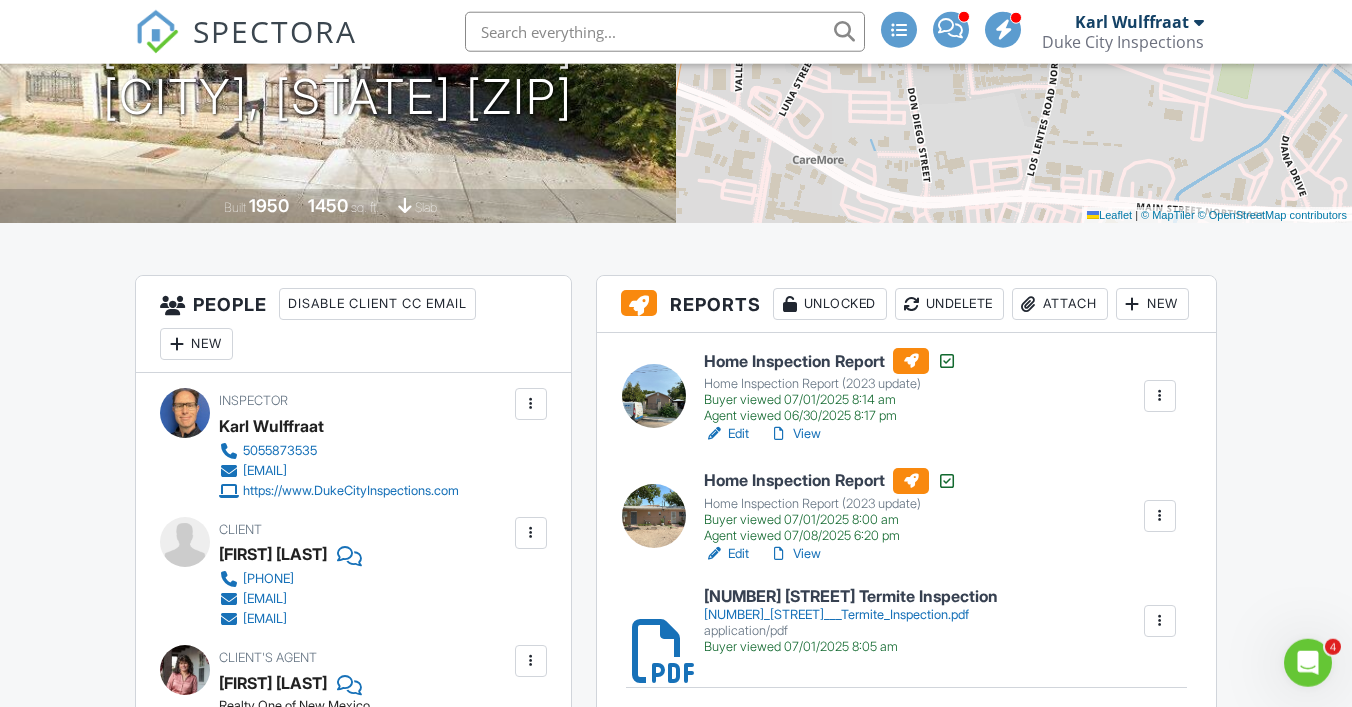 scroll, scrollTop: 0, scrollLeft: 0, axis: both 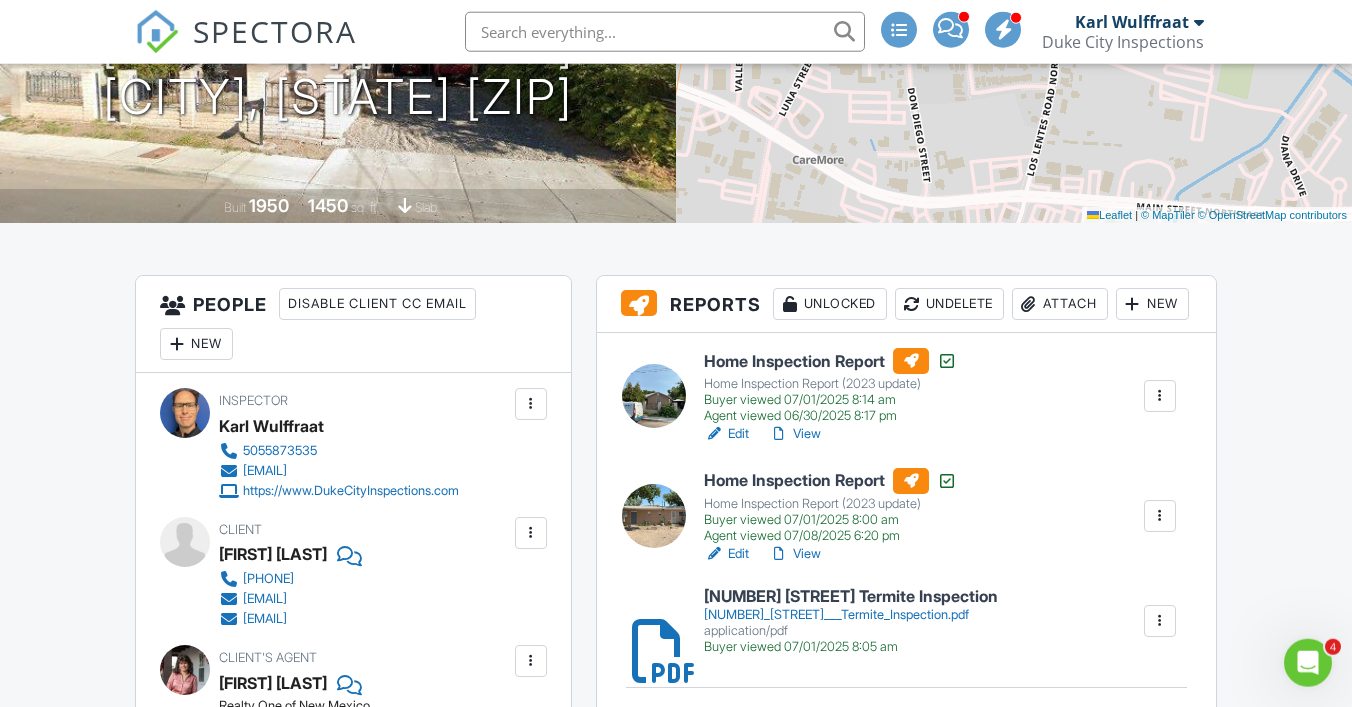 click on "[NUMBER] [STREET] Termite Inspection" at bounding box center (851, 597) 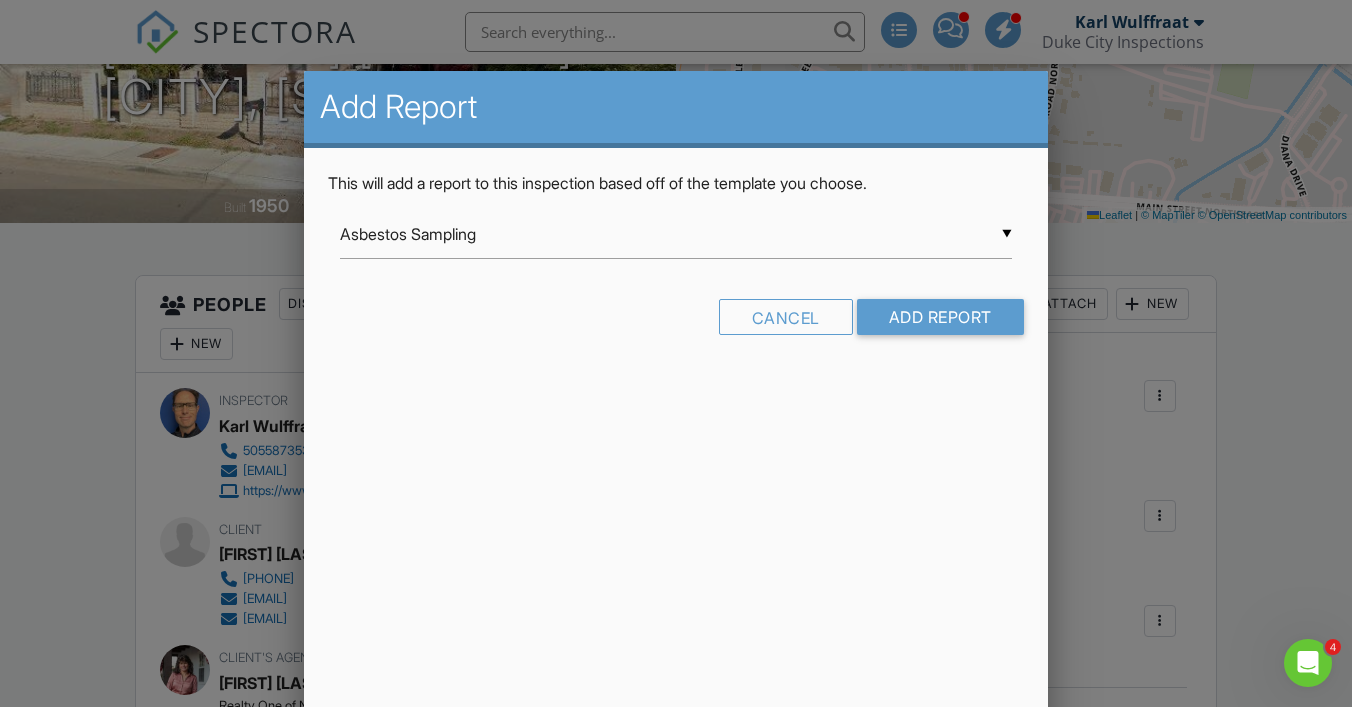 click on "Asbestos Sampling" at bounding box center [676, 234] 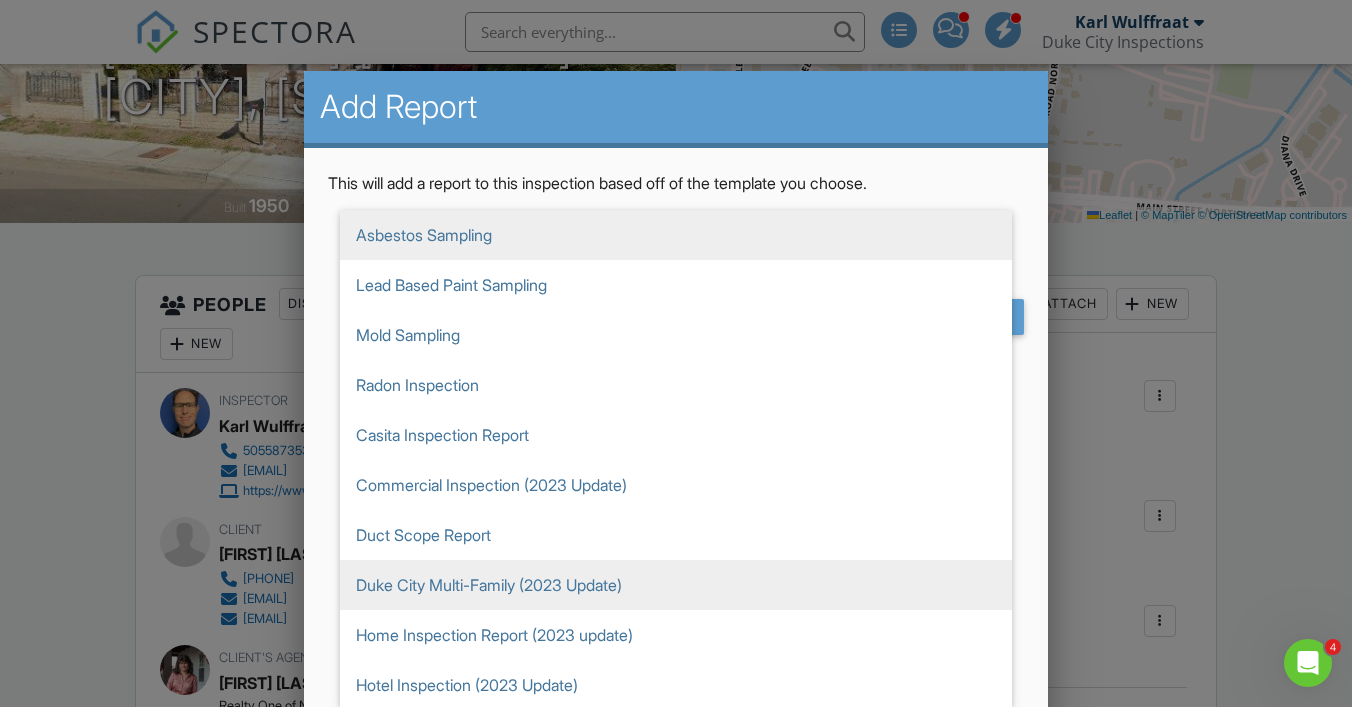 scroll, scrollTop: 153, scrollLeft: 0, axis: vertical 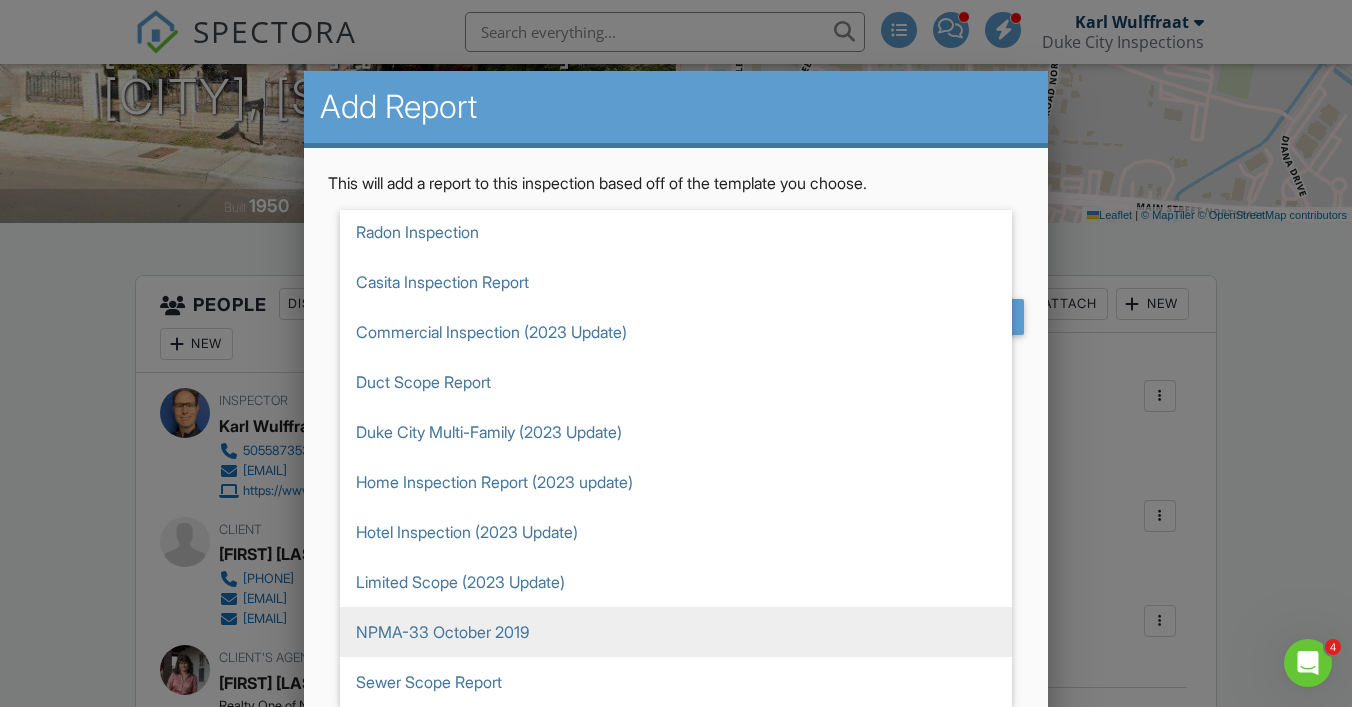 click on "NPMA-33 October 2019" at bounding box center [676, 632] 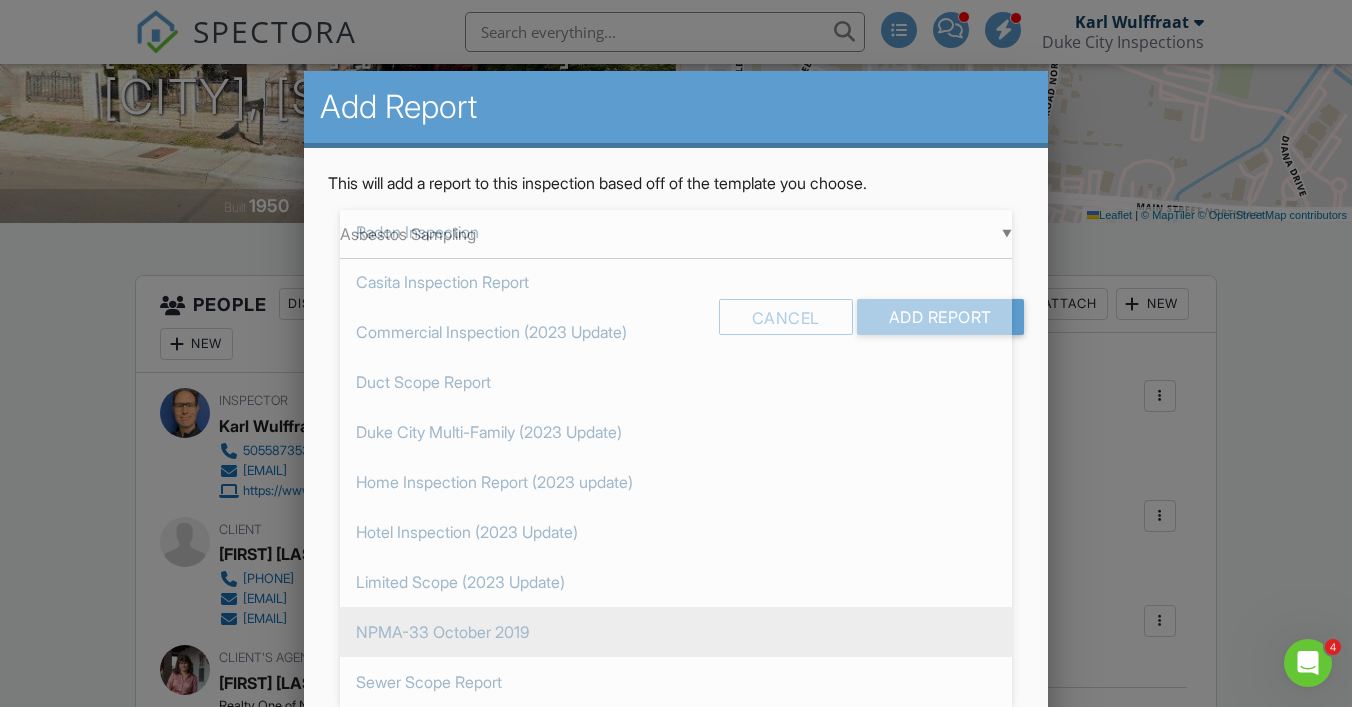 type on "NPMA-33 October 2019" 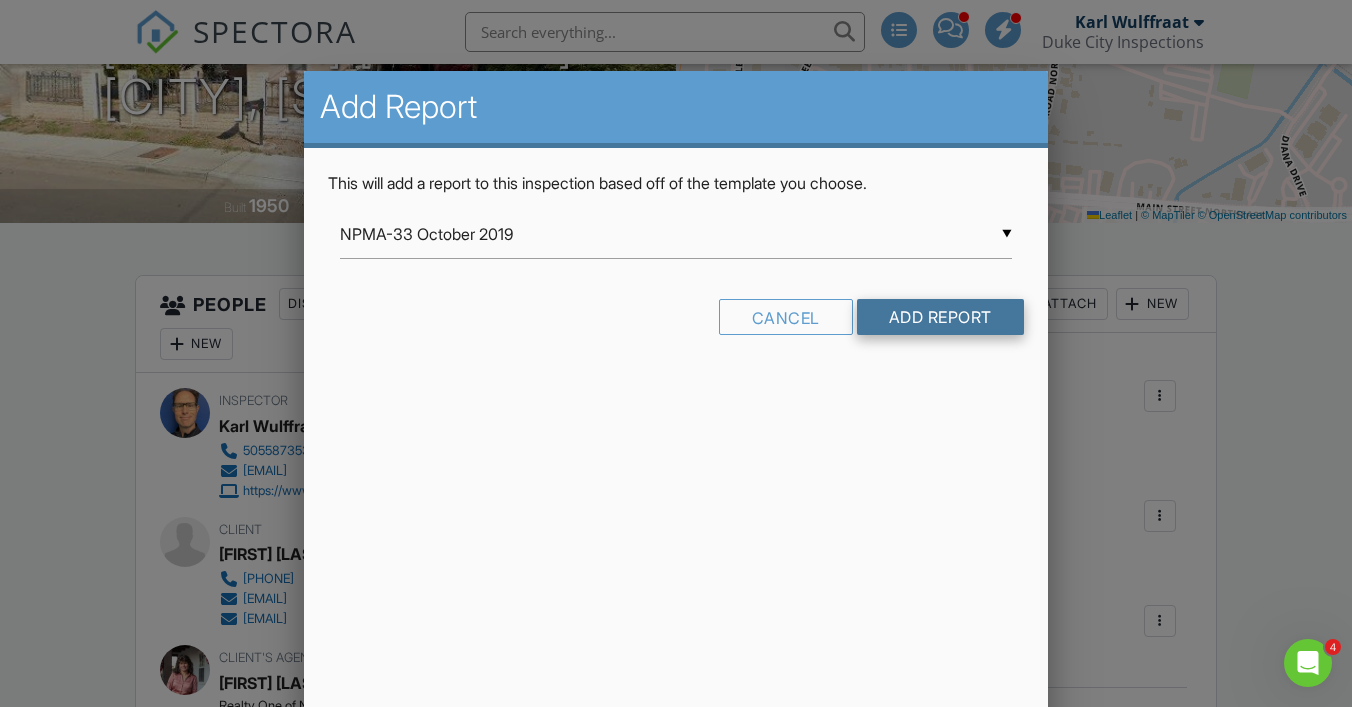 click on "Add Report" at bounding box center (940, 317) 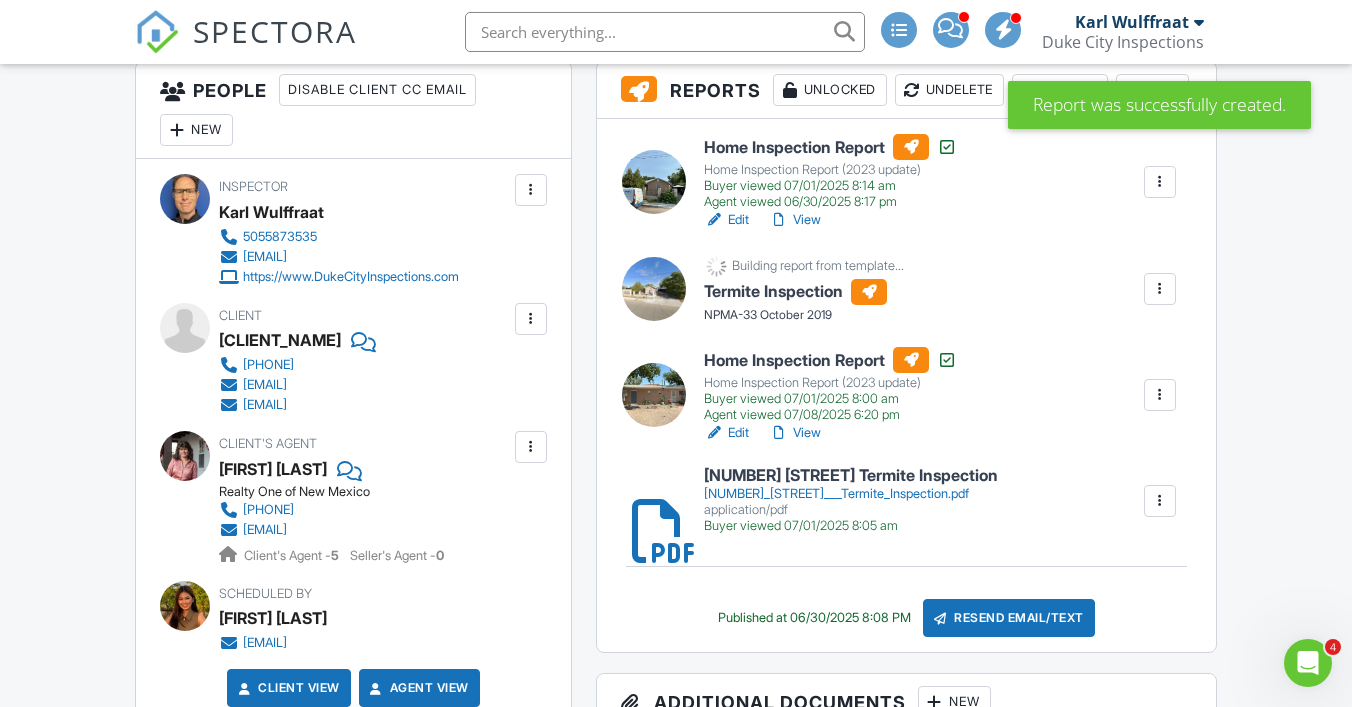 scroll, scrollTop: 524, scrollLeft: 0, axis: vertical 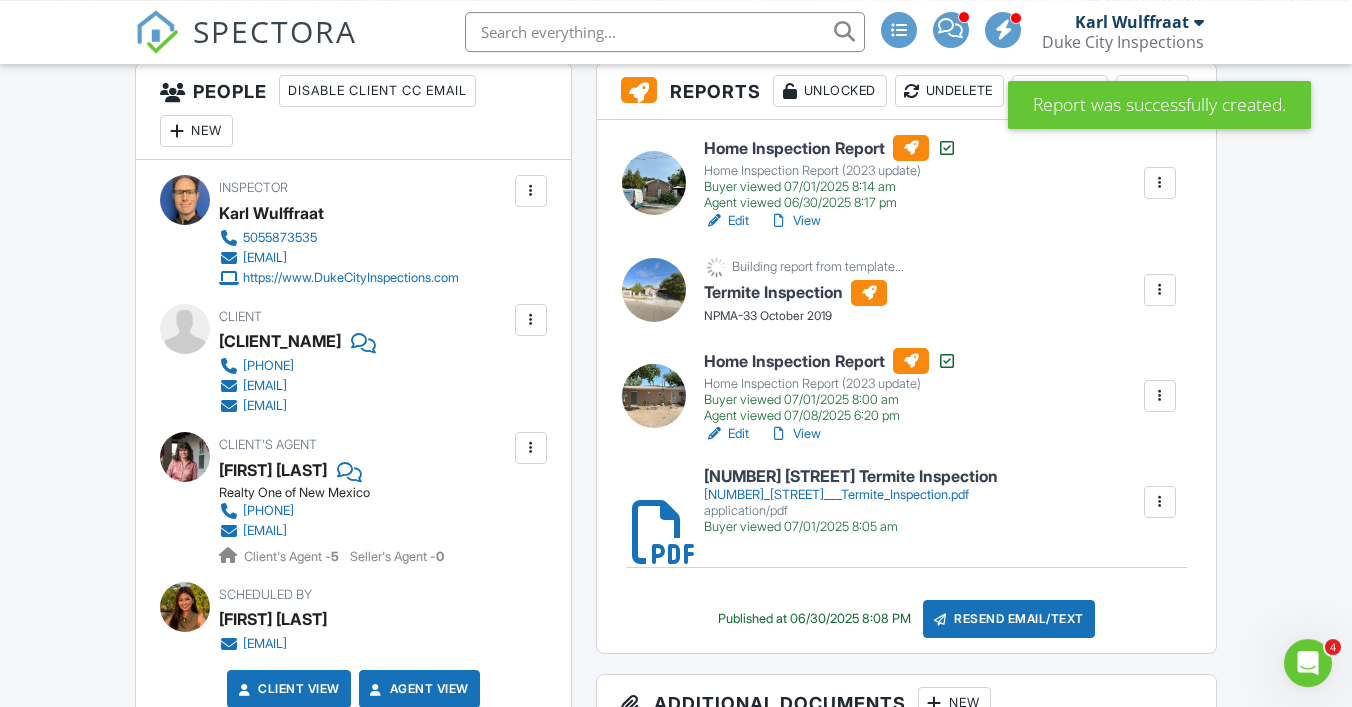 click on "[NUMBER] [STREET] Termite Inspection" at bounding box center [851, 477] 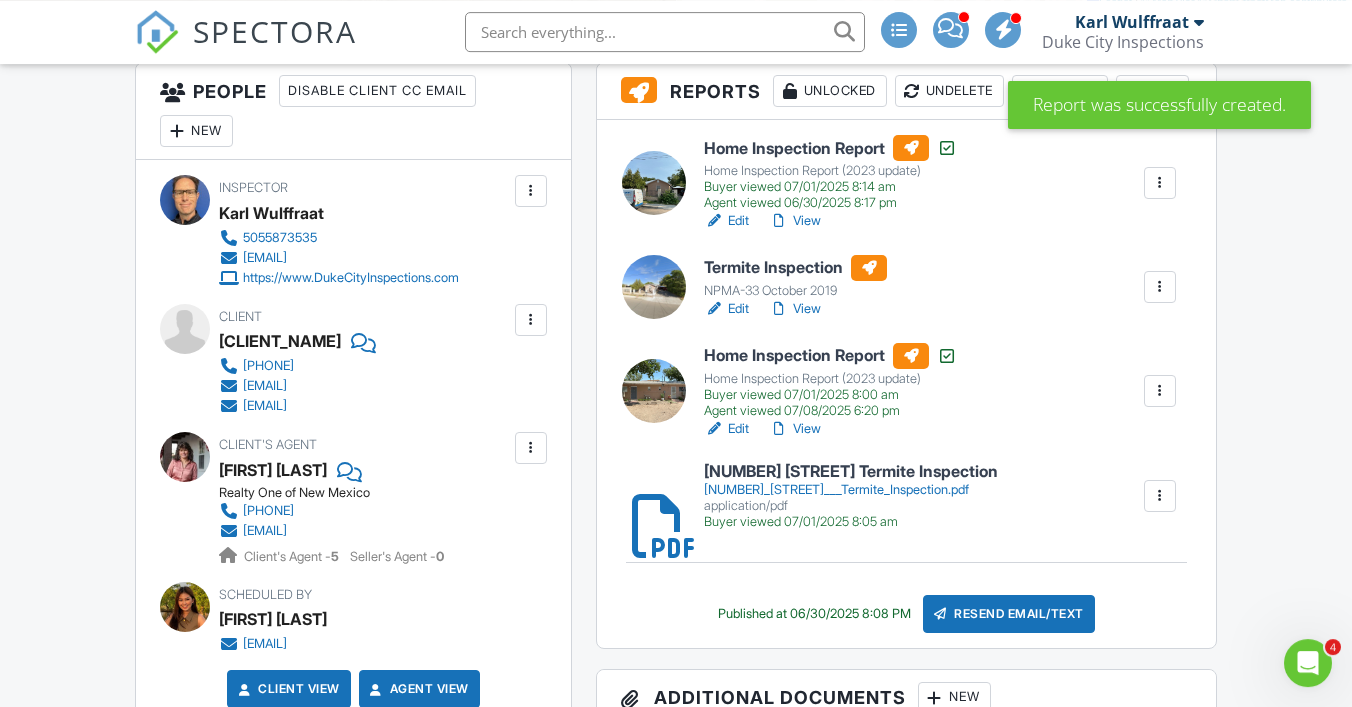 click on "Termite Inspection" at bounding box center (795, 268) 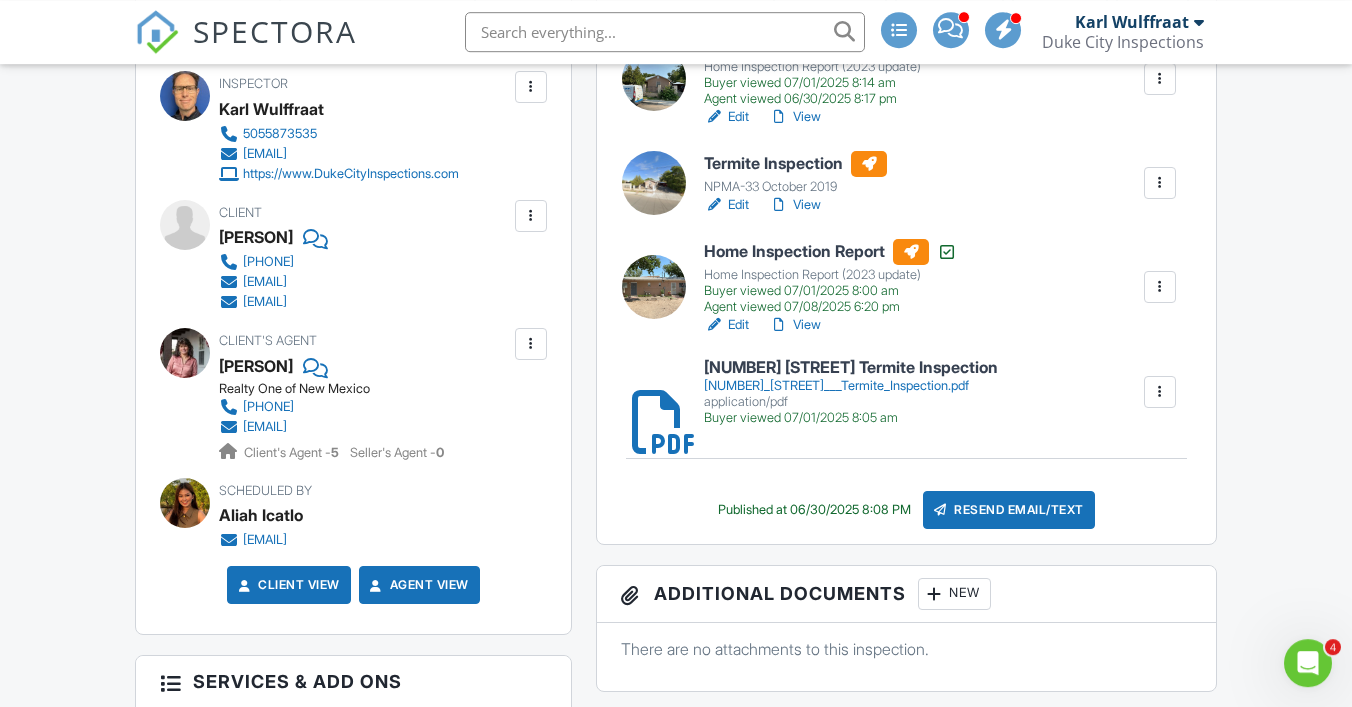 scroll, scrollTop: 628, scrollLeft: 0, axis: vertical 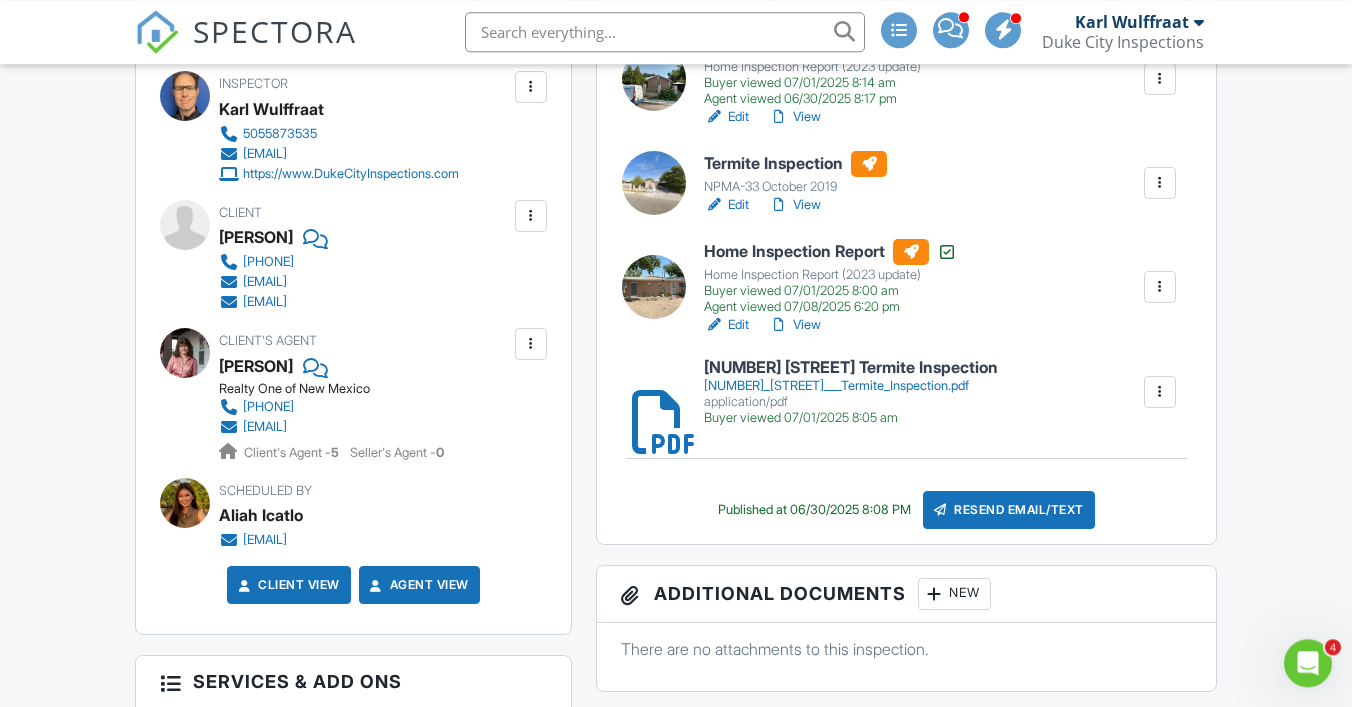 click on "[NUMBER] [STREET] Termite Inspection" at bounding box center (851, 368) 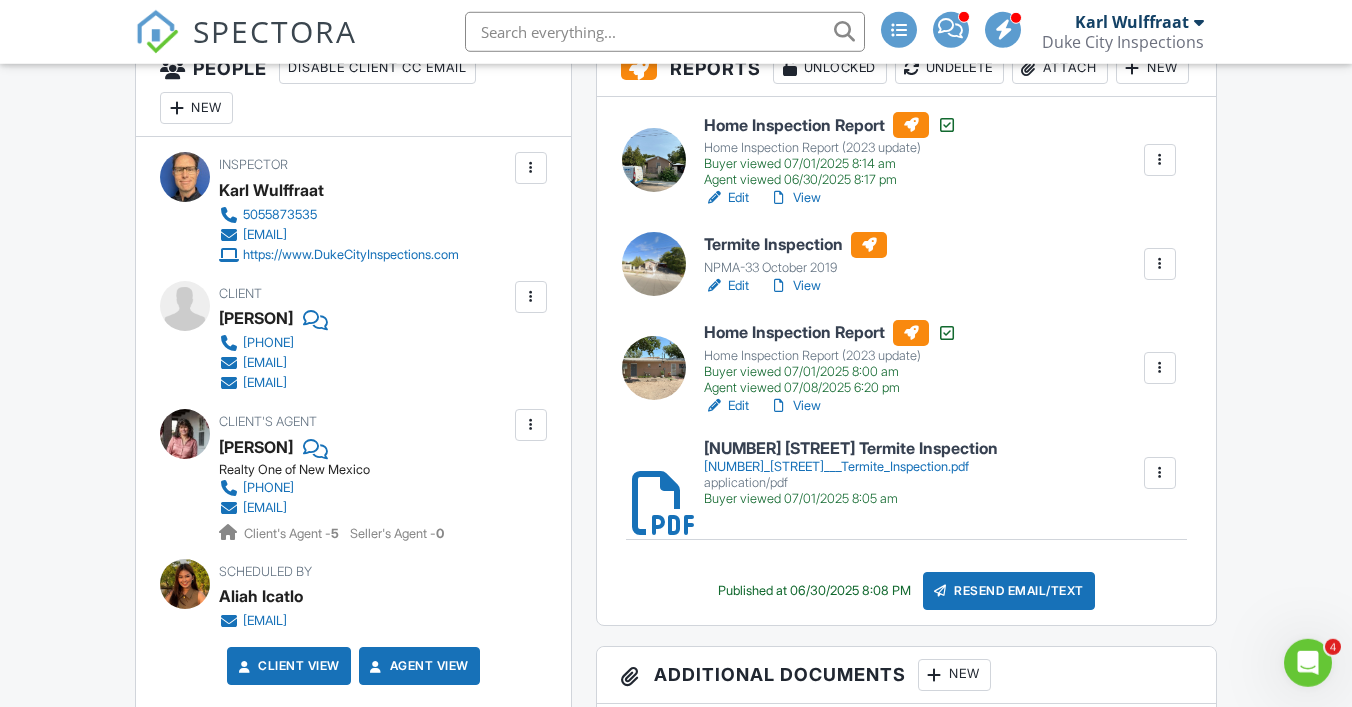 scroll, scrollTop: 631, scrollLeft: 0, axis: vertical 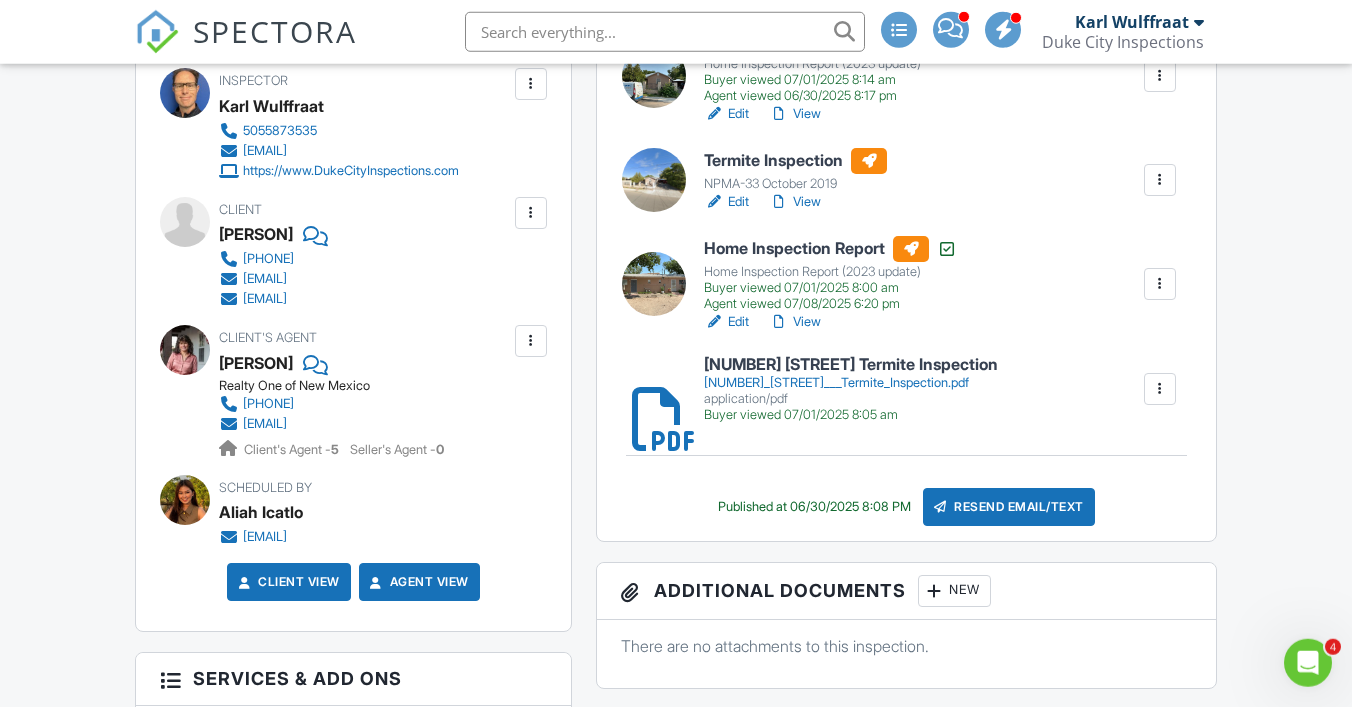 click on "Termite Inspection" at bounding box center (795, 161) 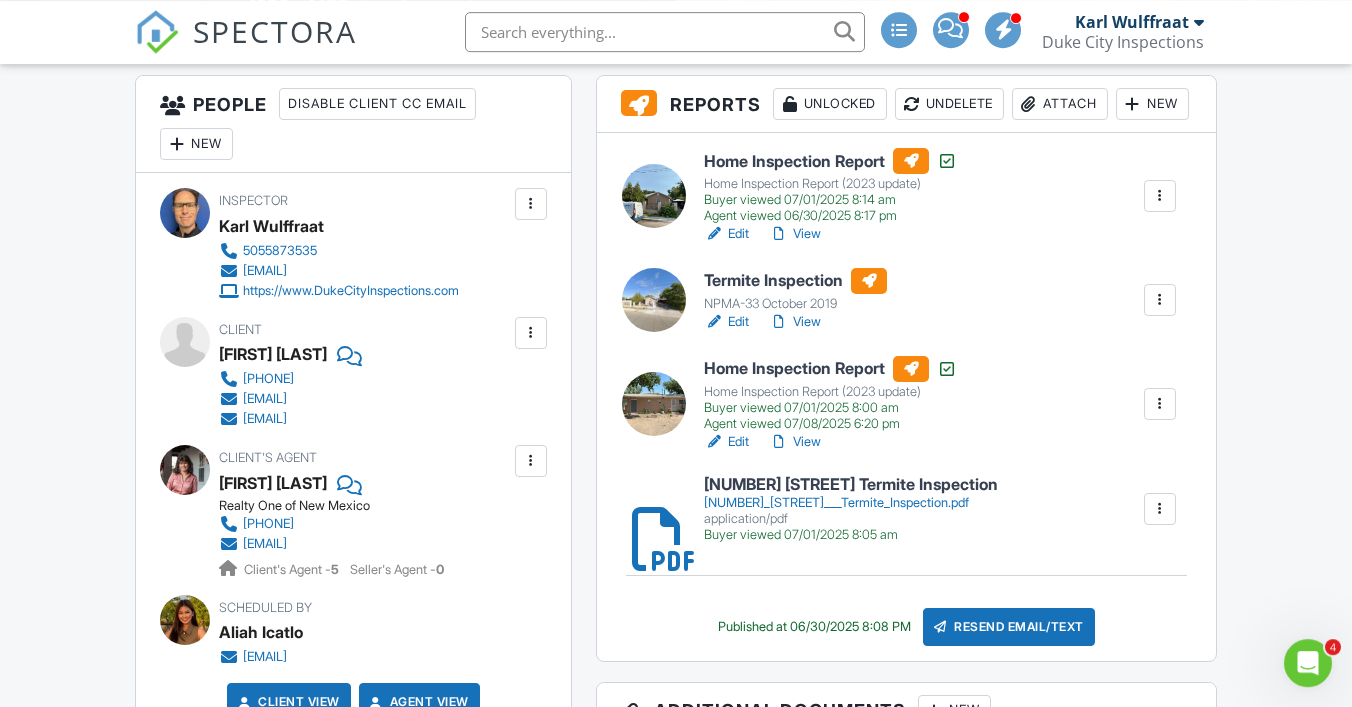 scroll, scrollTop: 0, scrollLeft: 0, axis: both 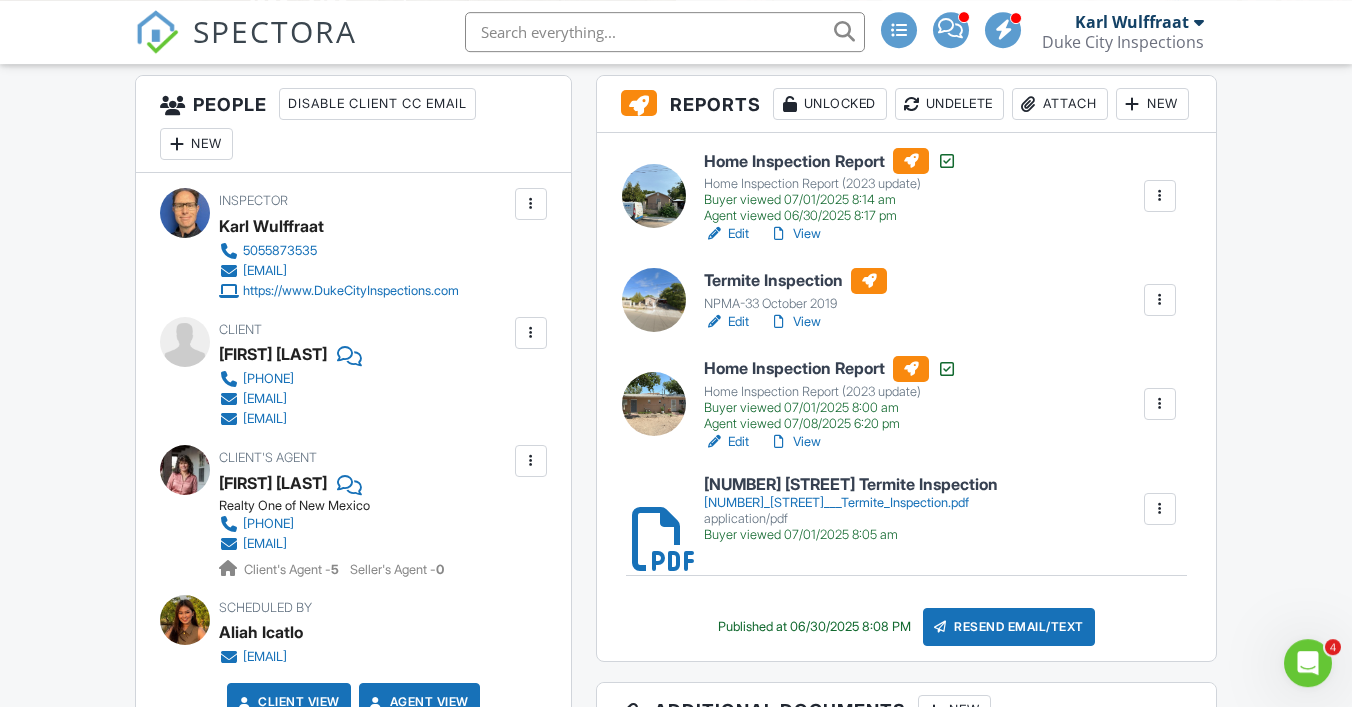 click at bounding box center (1160, 509) 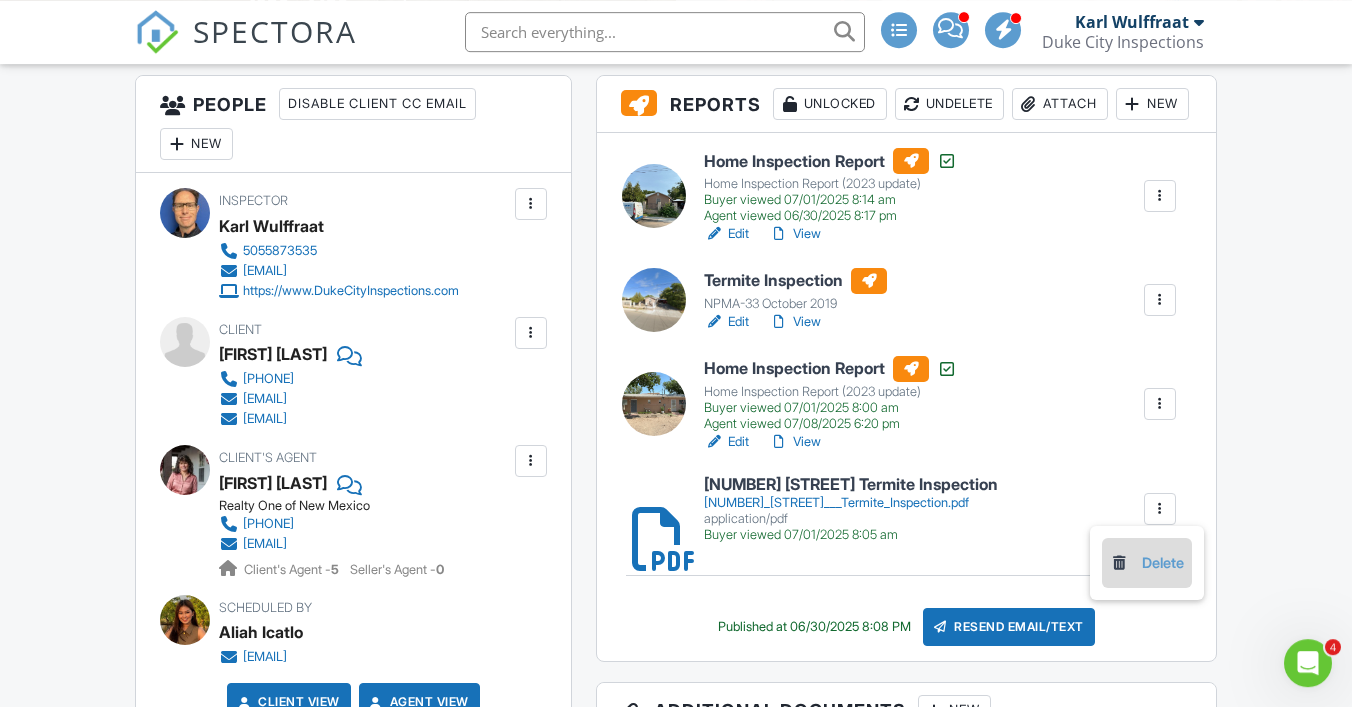 click on "Delete" at bounding box center (1147, 563) 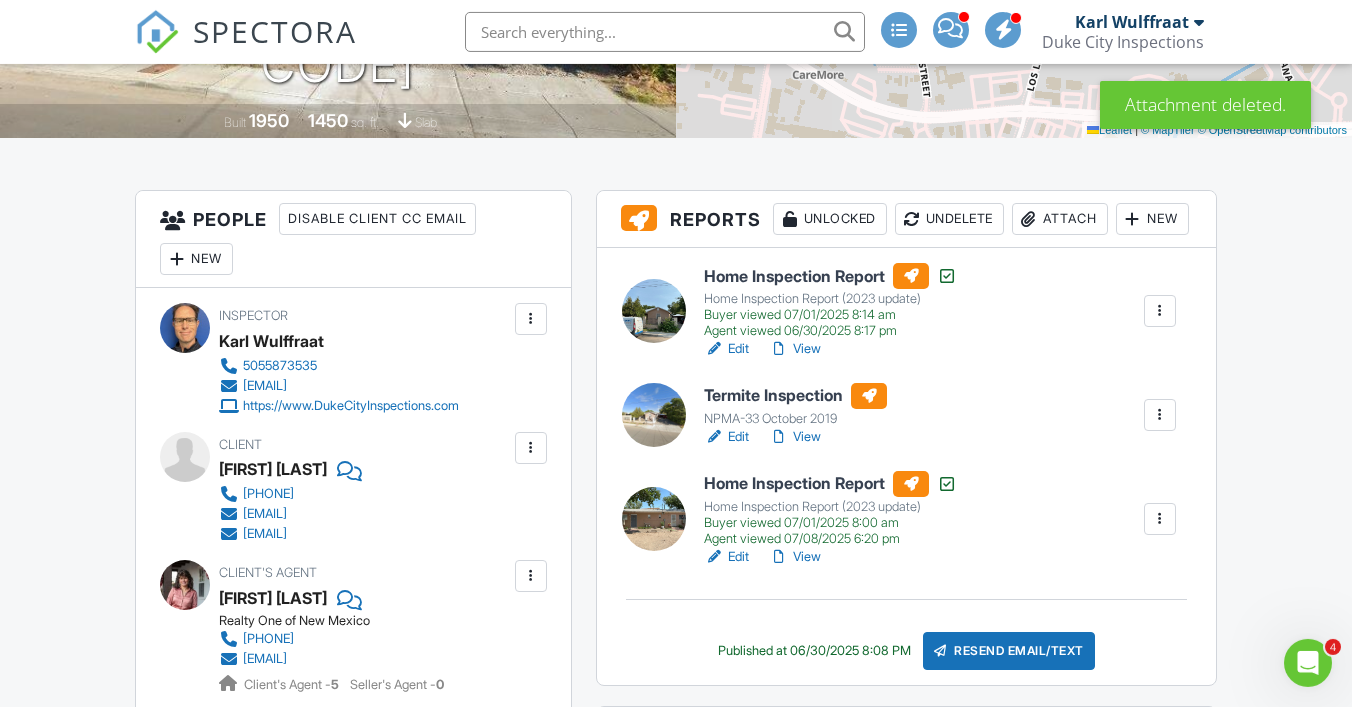 scroll, scrollTop: 0, scrollLeft: 0, axis: both 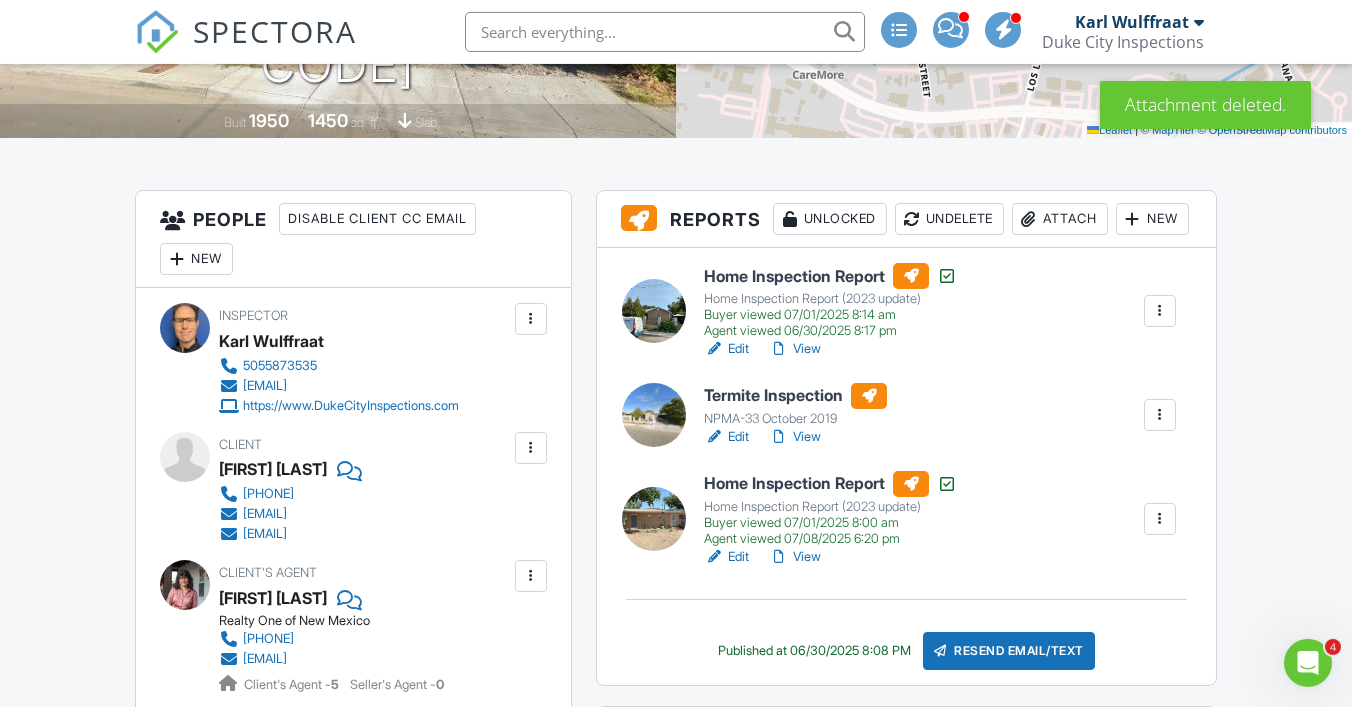 click on "Attach" at bounding box center [1060, 219] 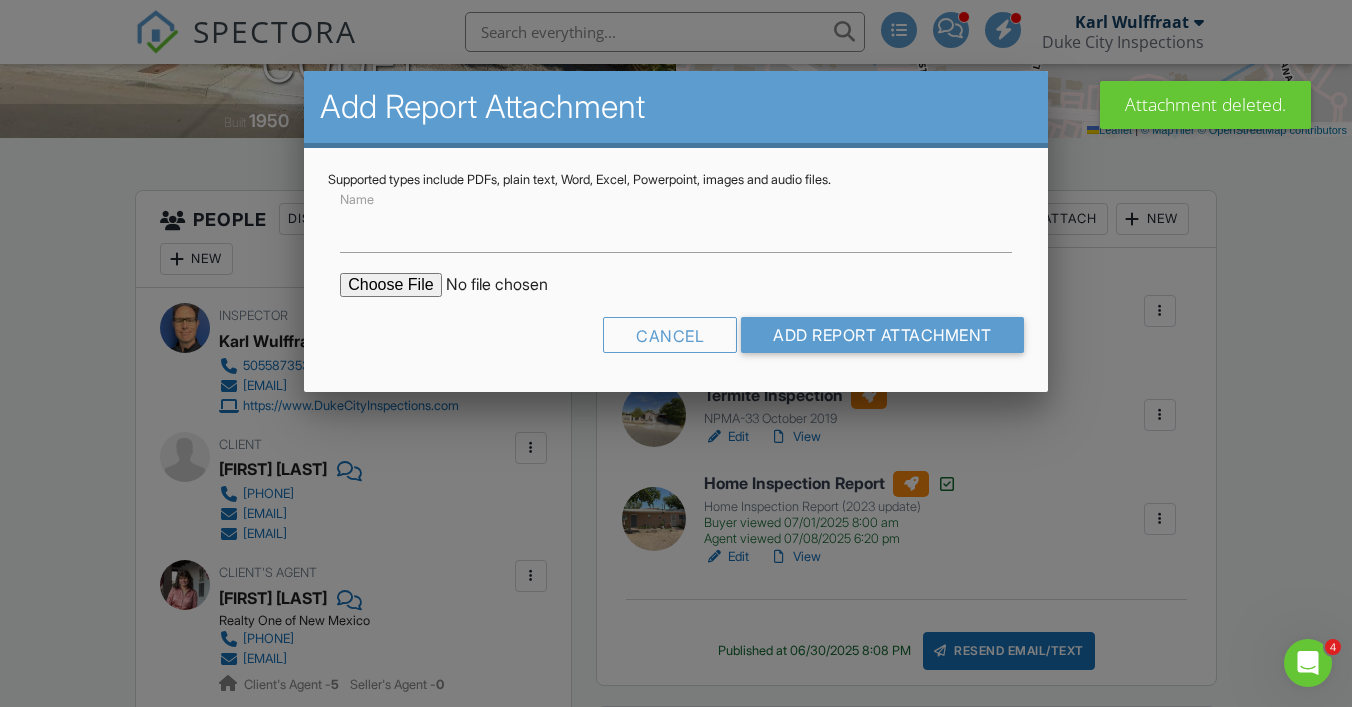 click at bounding box center (510, 285) 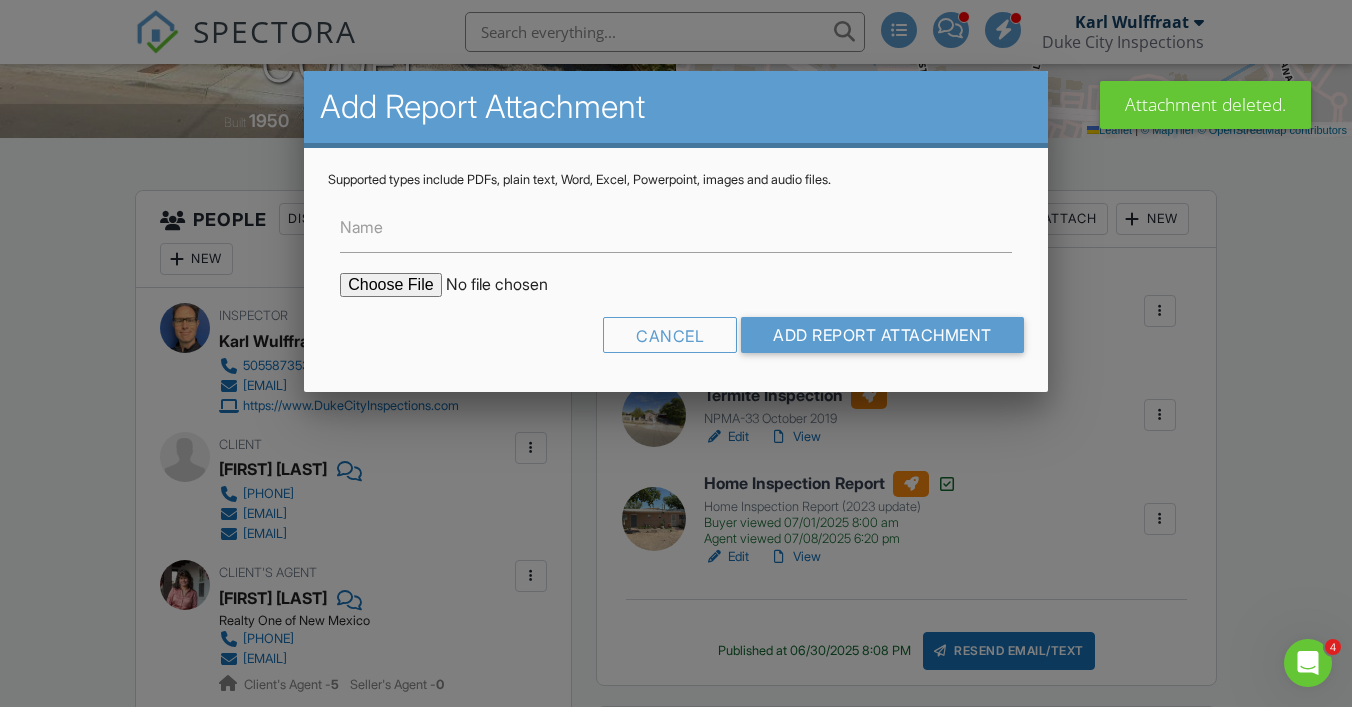 type on "C:\fakepath\636_Coronado_St_NE____Termite_Inspection.pdf" 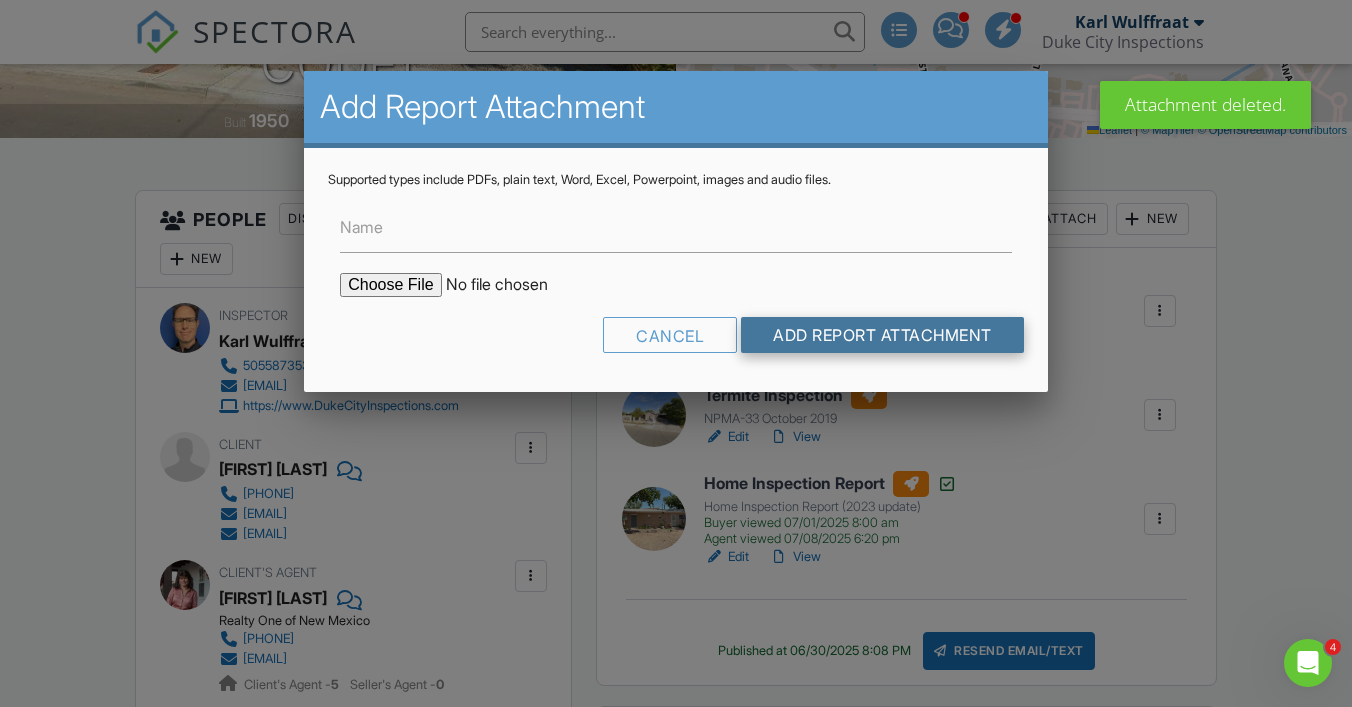 click on "Add Report Attachment" at bounding box center [882, 335] 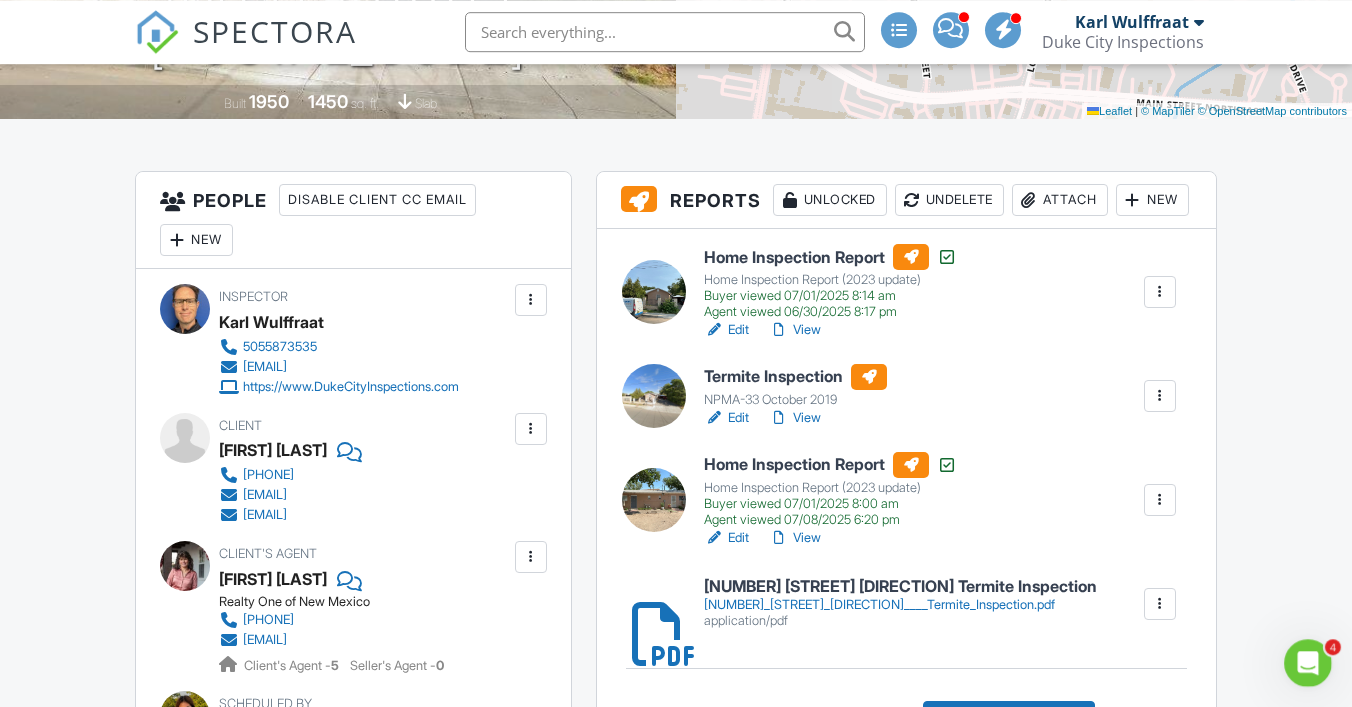 scroll, scrollTop: 419, scrollLeft: 0, axis: vertical 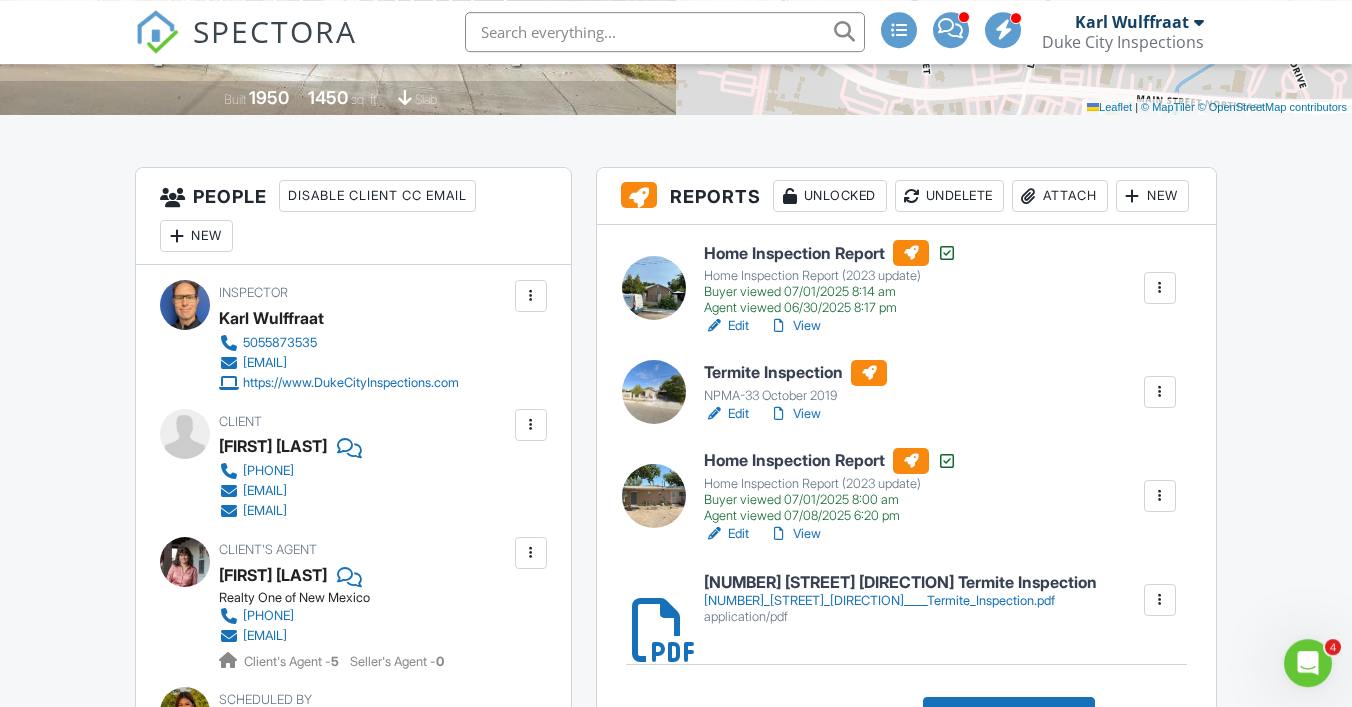 click on "[NUMBER] [STREET] [DIRECTION]    Termite Inspection" at bounding box center [900, 583] 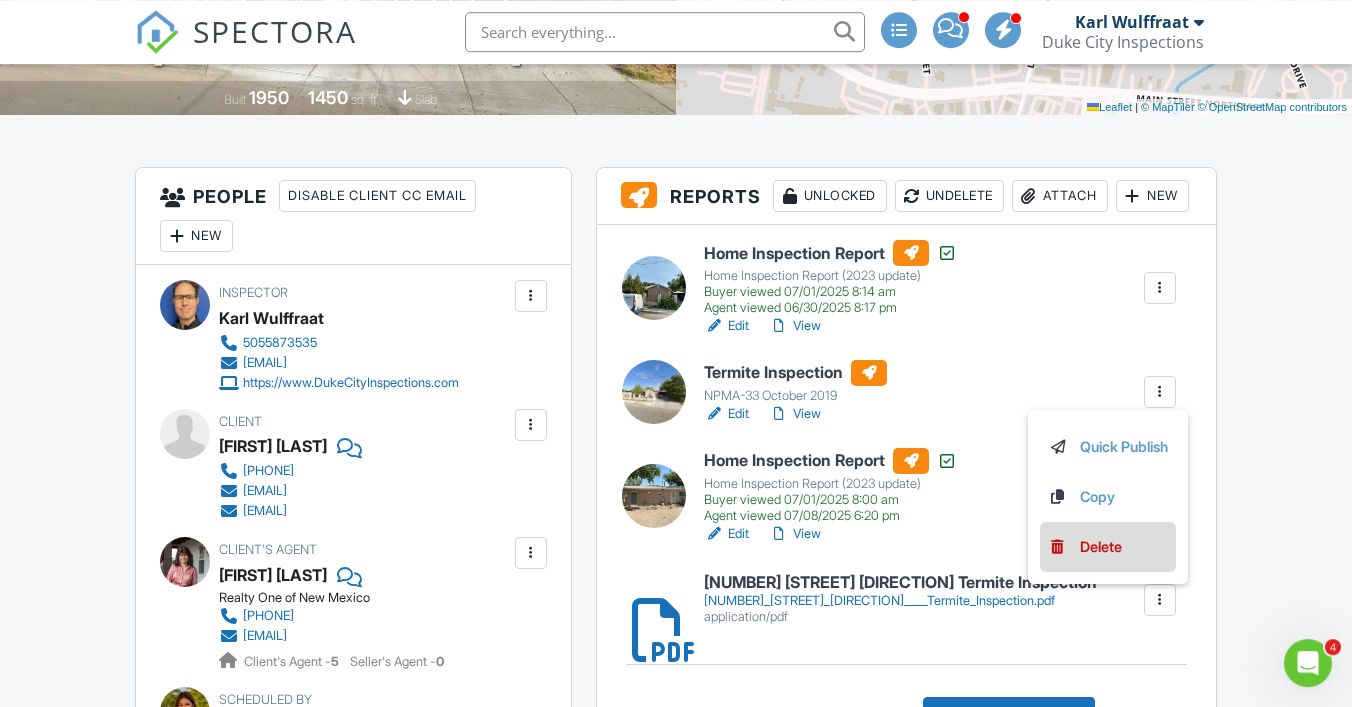 click on "Delete" at bounding box center (1101, 547) 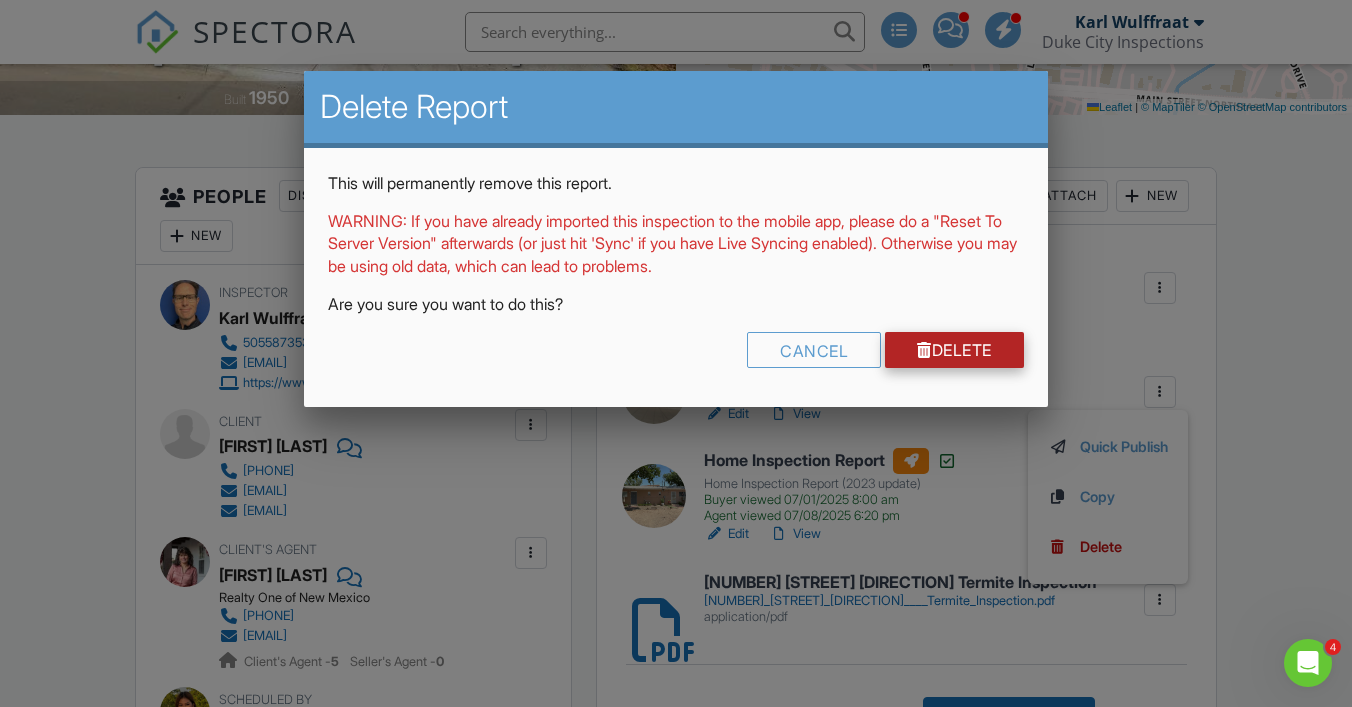 click on "Delete" at bounding box center (954, 350) 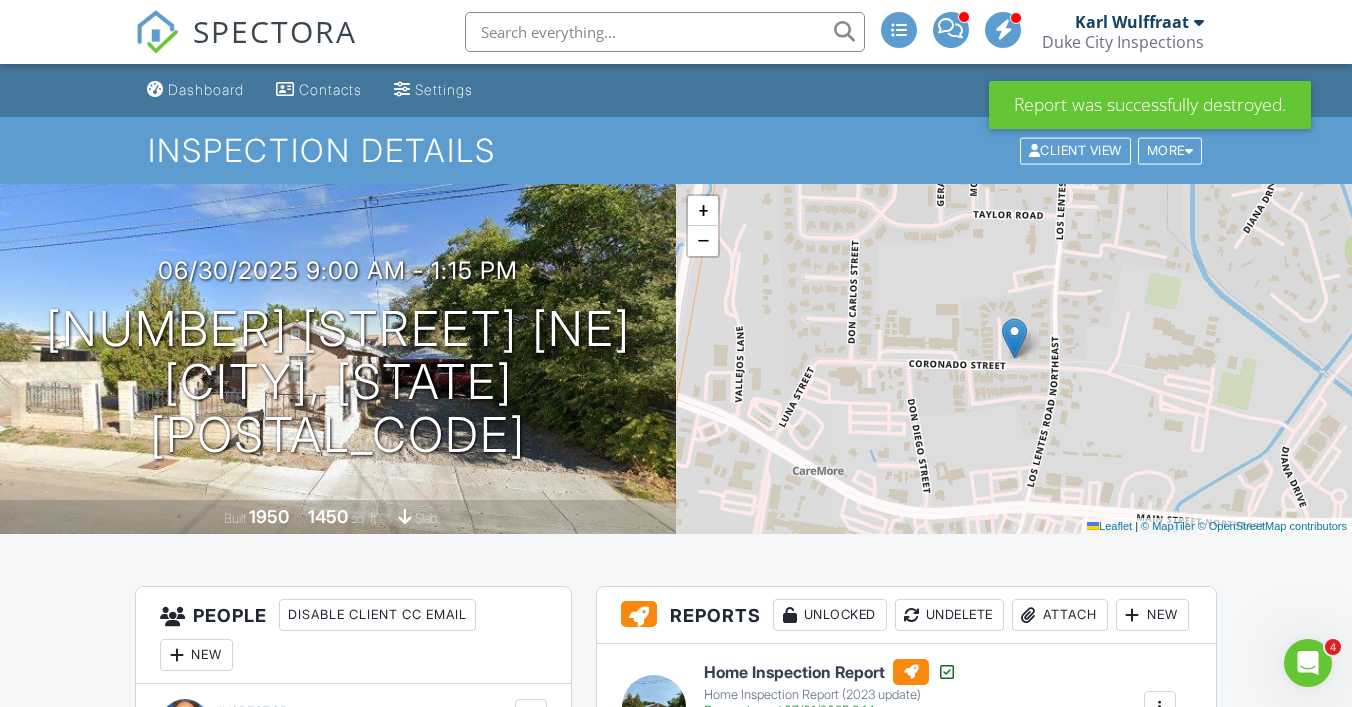 scroll, scrollTop: 0, scrollLeft: 0, axis: both 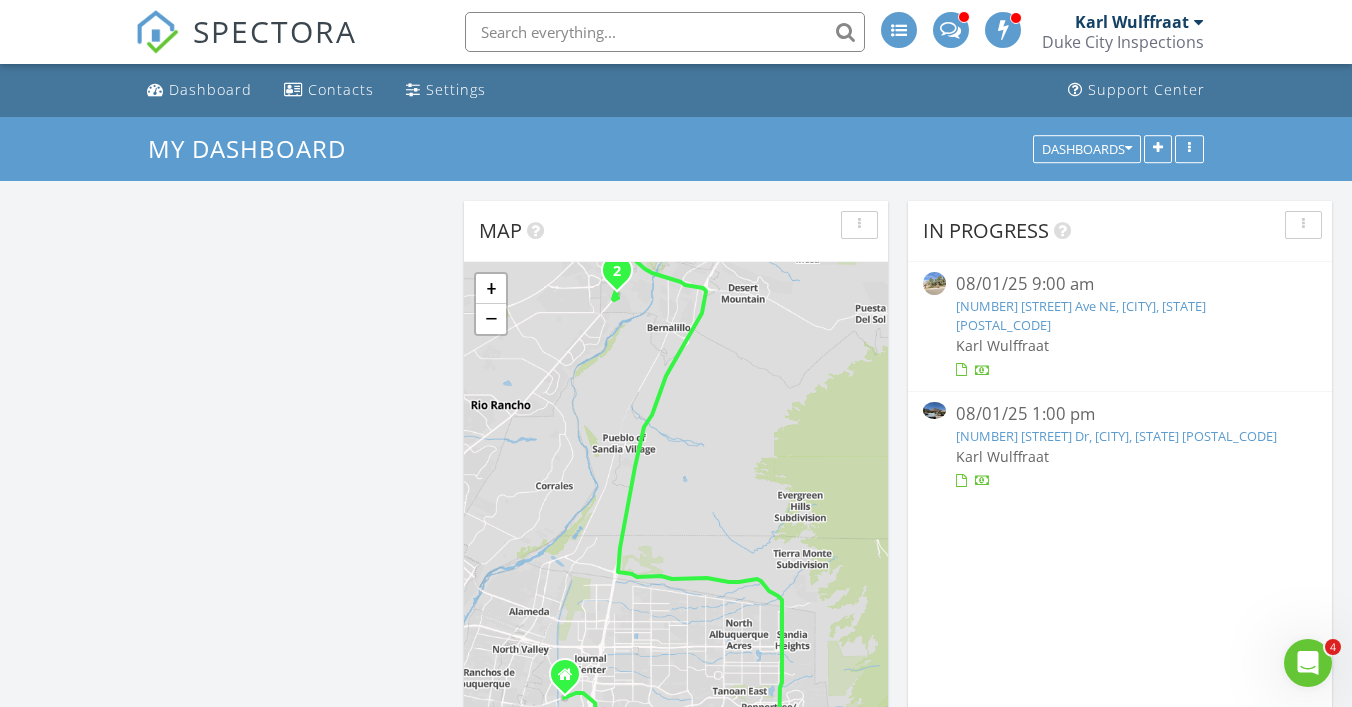 click on "[NUMBER] [STREET] Ave NE, [CITY], [STATE] [POSTAL_CODE]" at bounding box center (1081, 315) 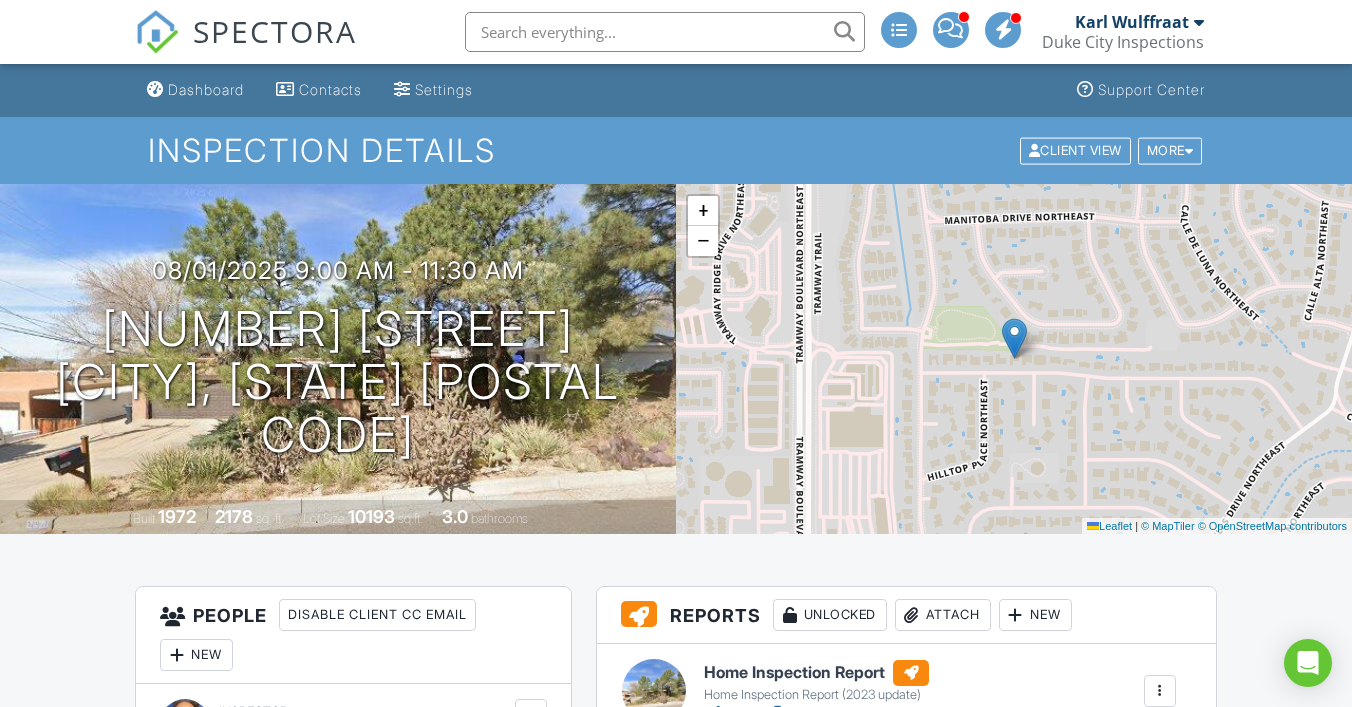 click on "Sewer Scope Report" at bounding box center (802, 761) 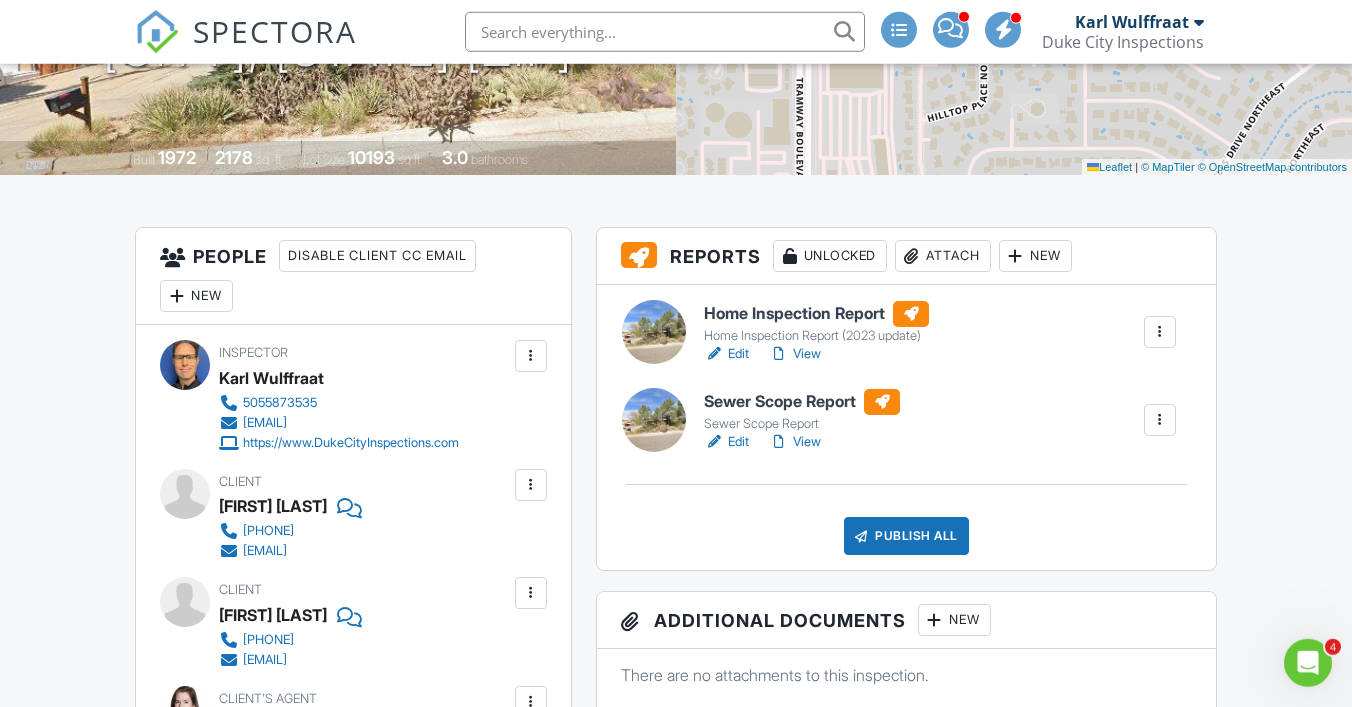 scroll, scrollTop: 0, scrollLeft: 0, axis: both 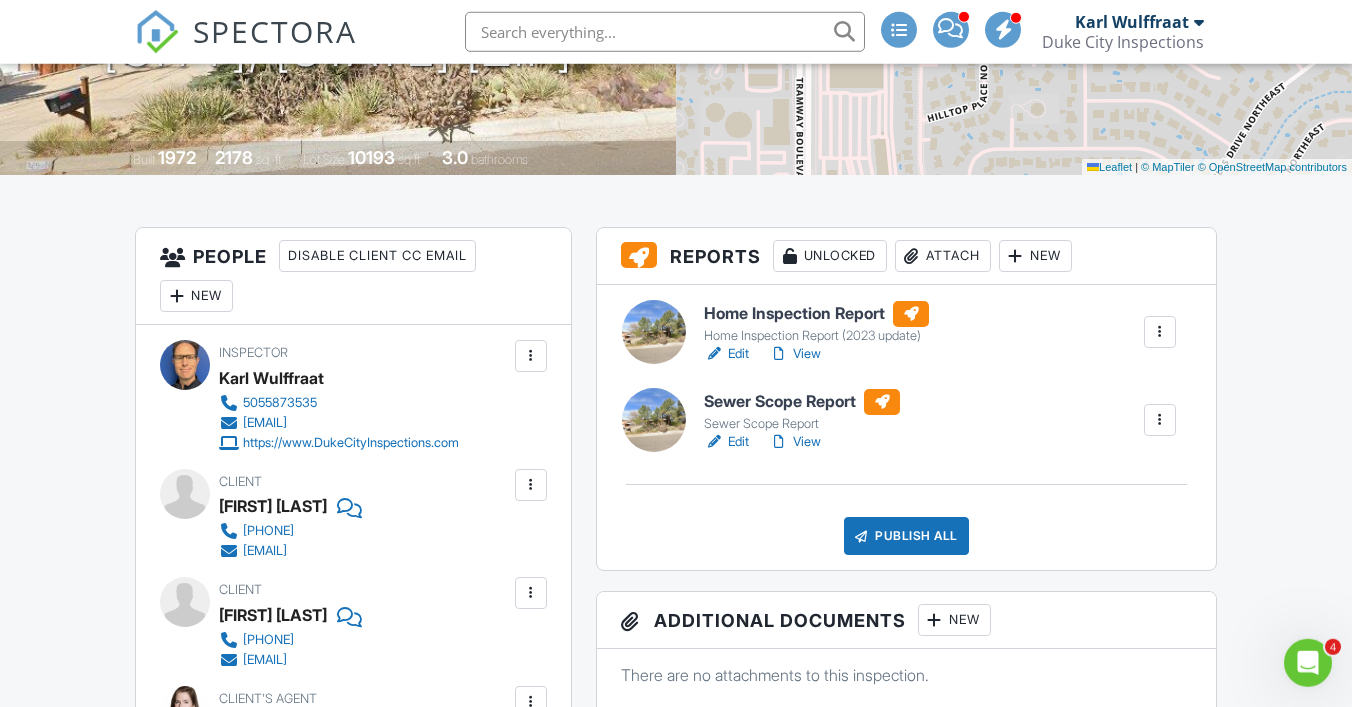 click on "Home Inspection Report" at bounding box center (816, 314) 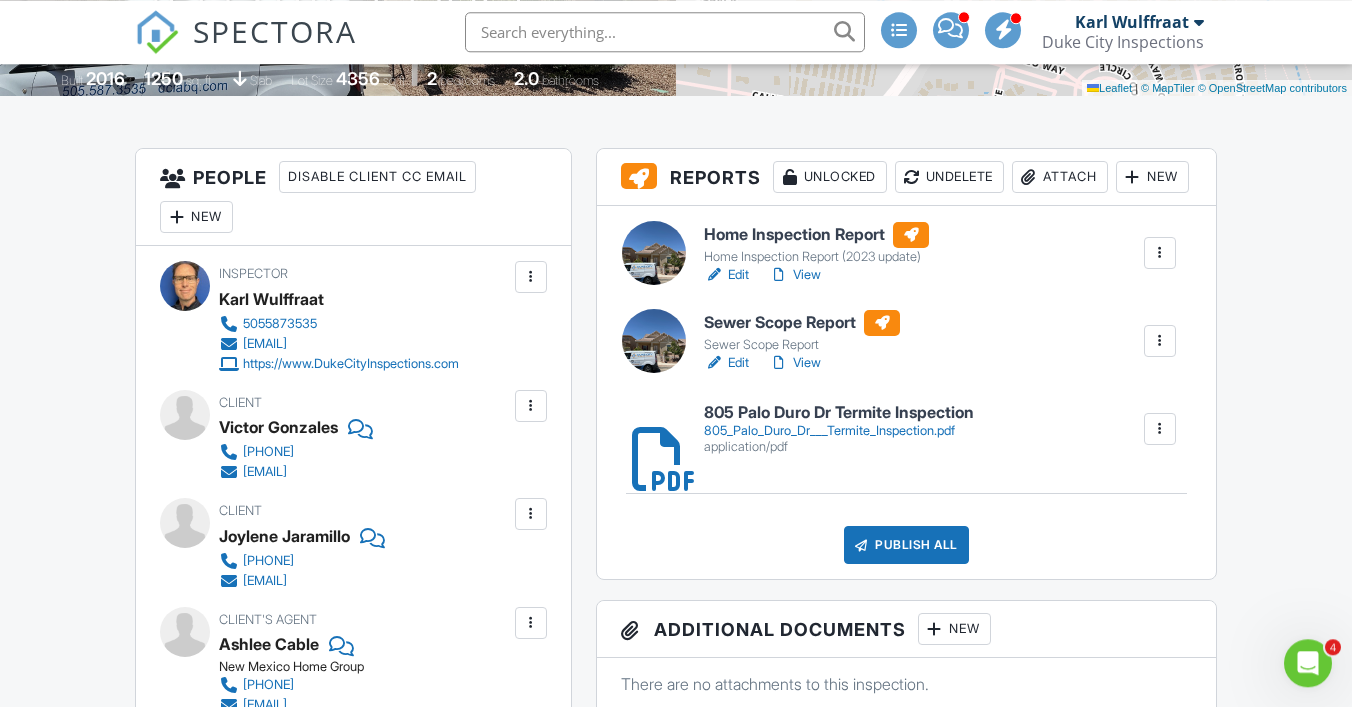 scroll, scrollTop: 439, scrollLeft: 0, axis: vertical 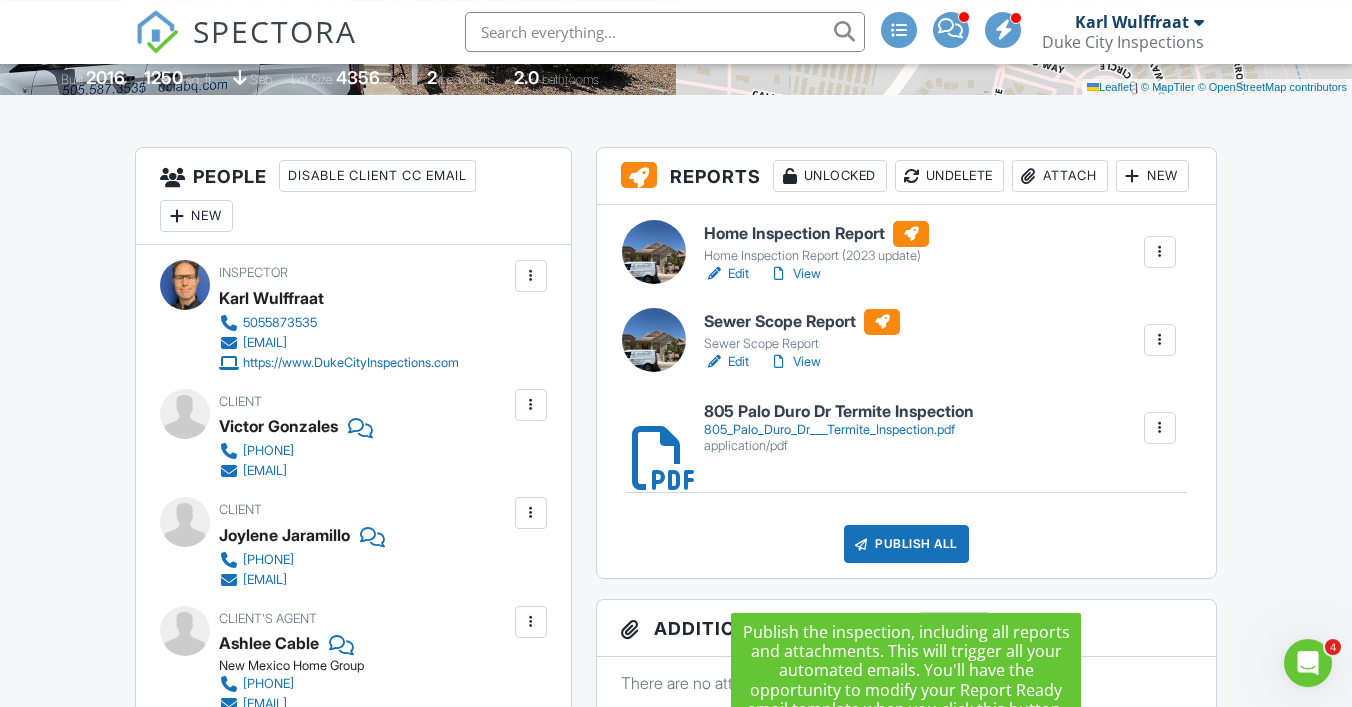 click on "Publish All" at bounding box center (906, 544) 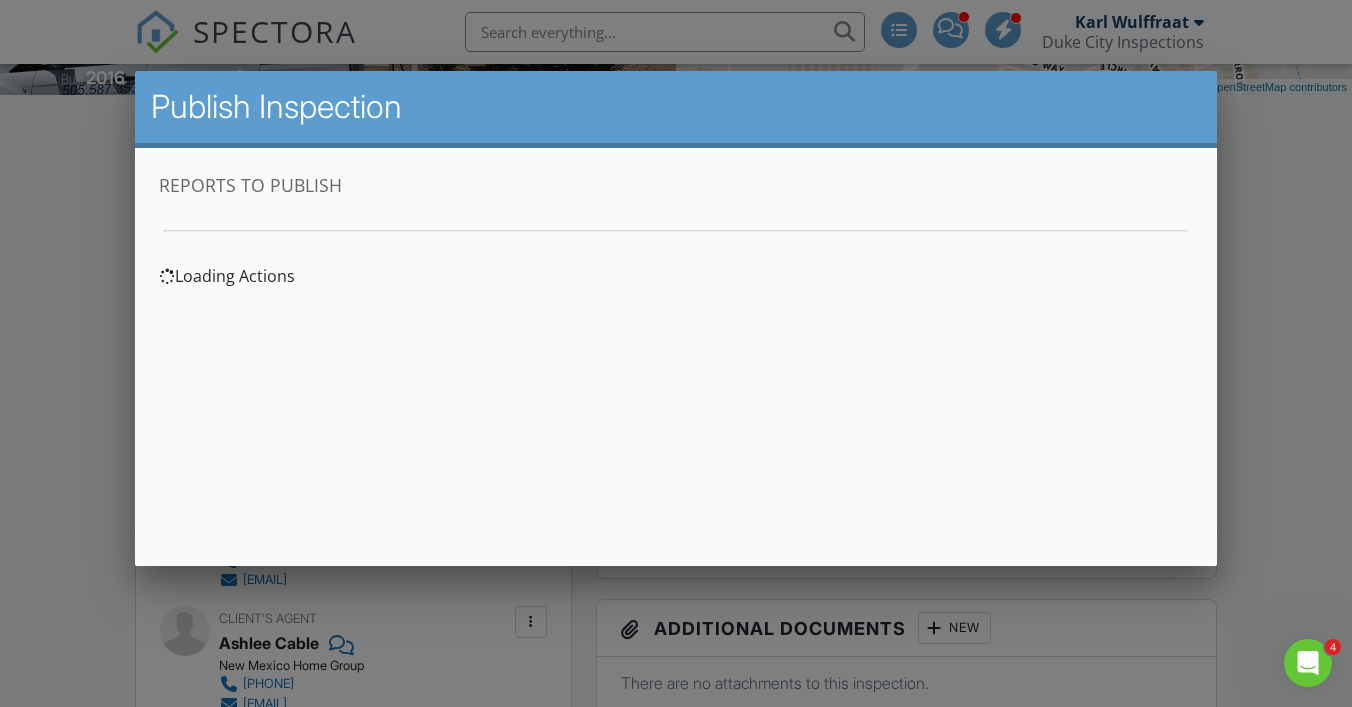 scroll, scrollTop: 0, scrollLeft: 0, axis: both 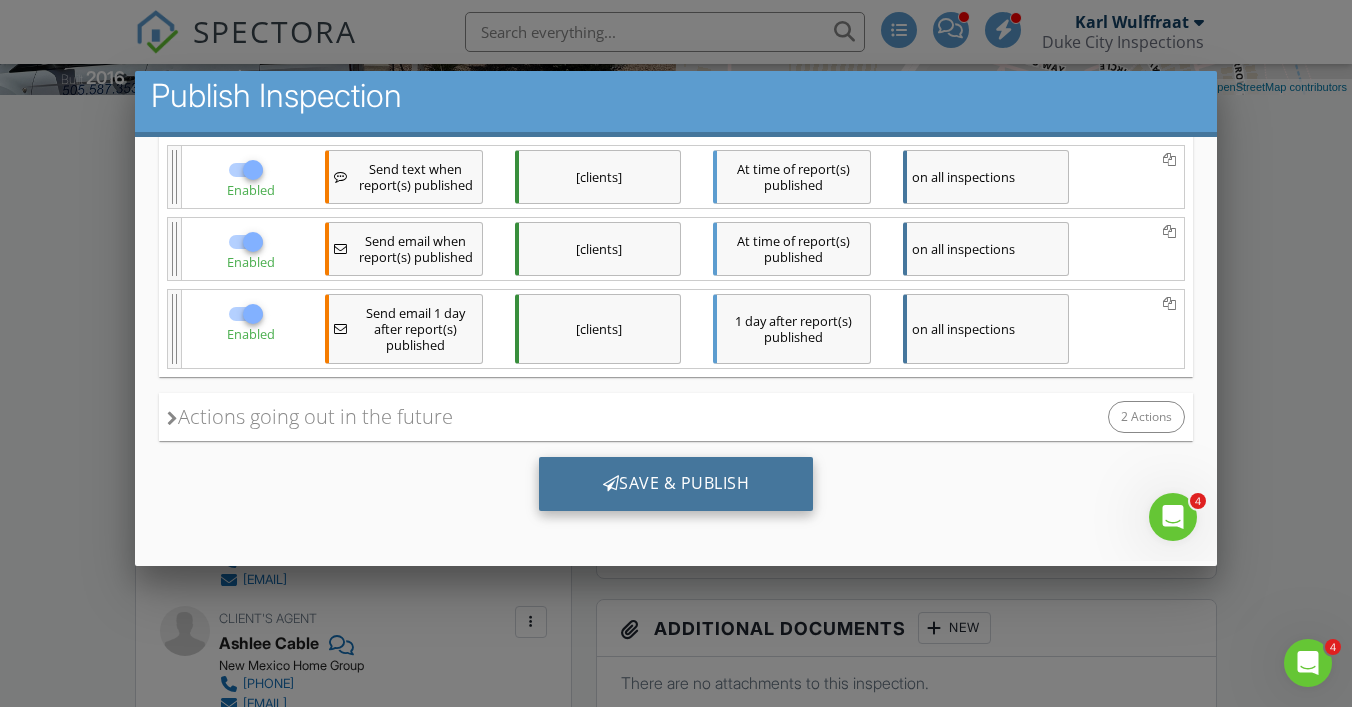 click on "Save & Publish" at bounding box center (676, 483) 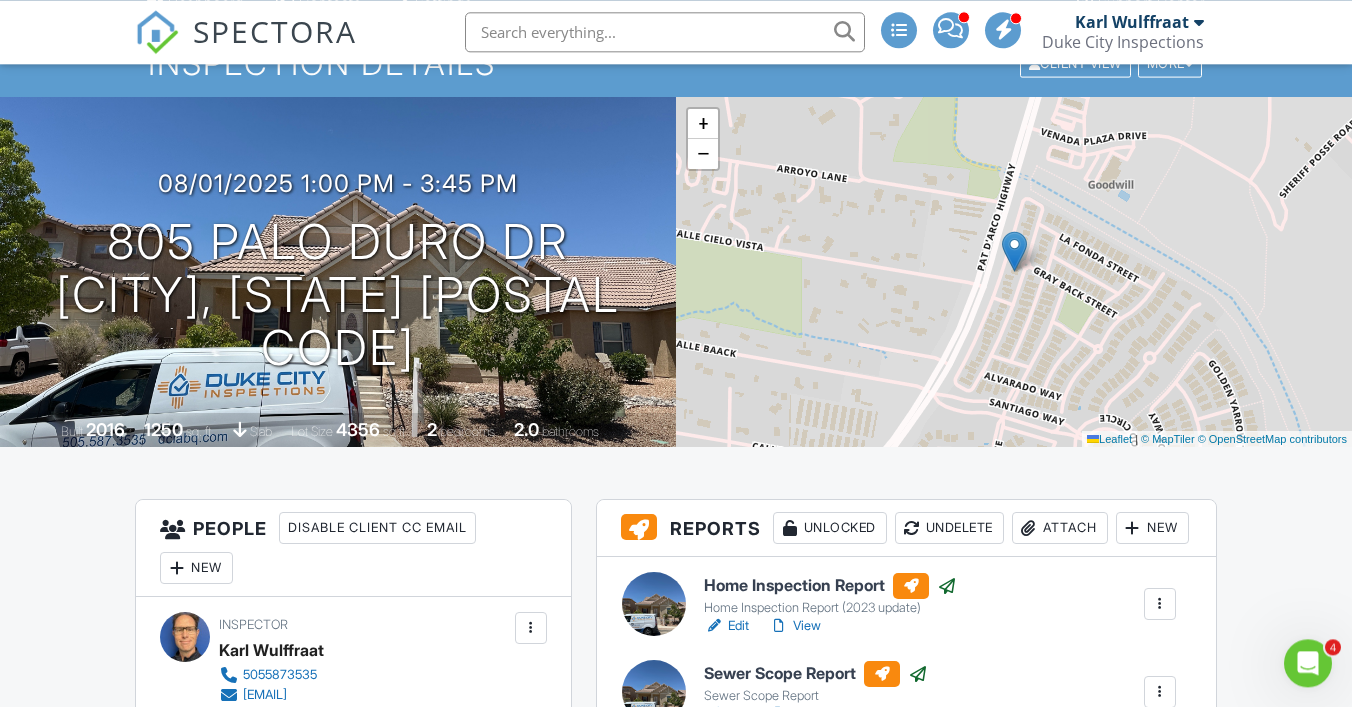 scroll, scrollTop: 0, scrollLeft: 0, axis: both 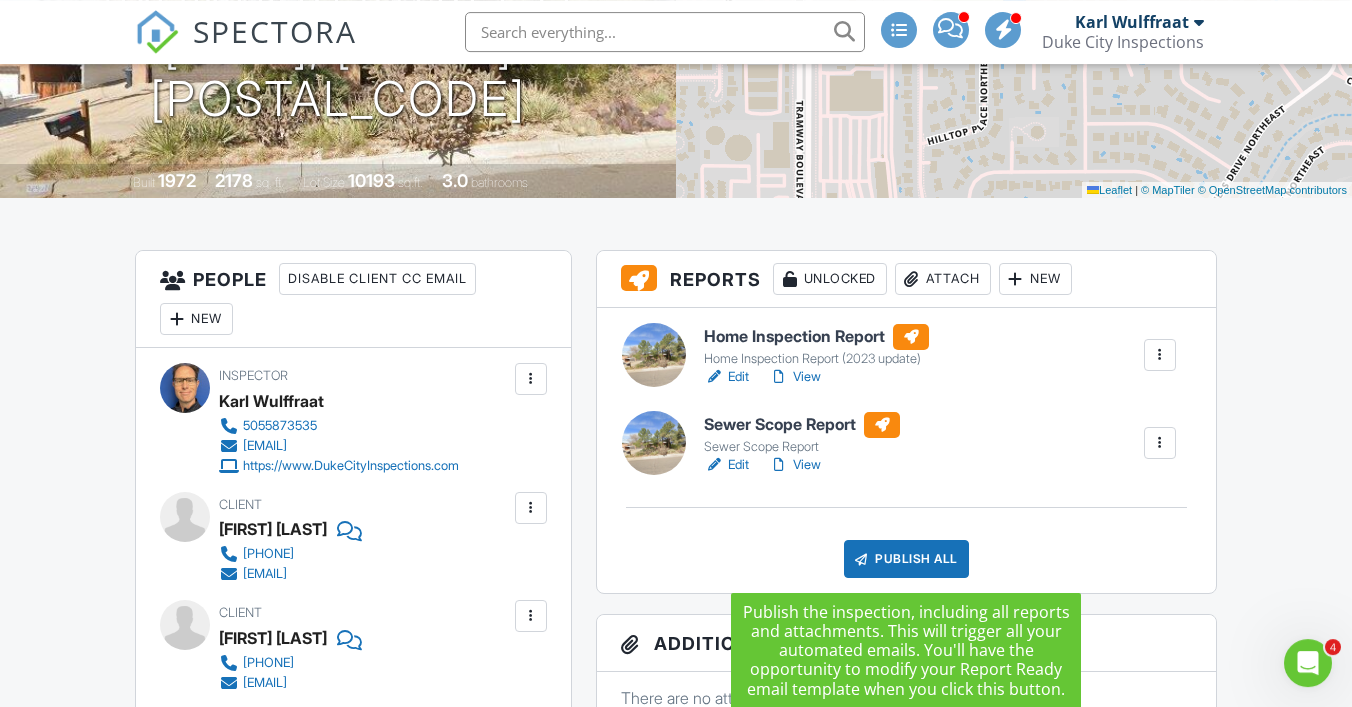click on "Publish All" at bounding box center (906, 559) 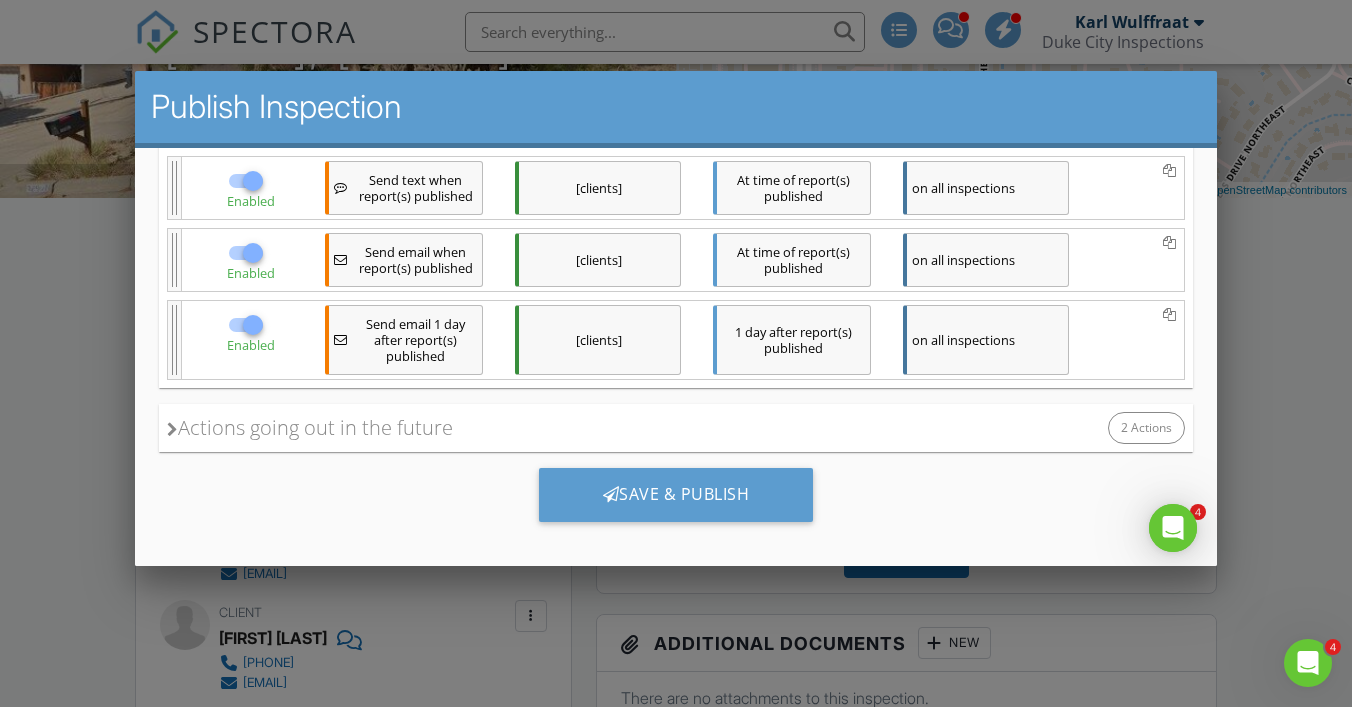 scroll, scrollTop: 0, scrollLeft: 0, axis: both 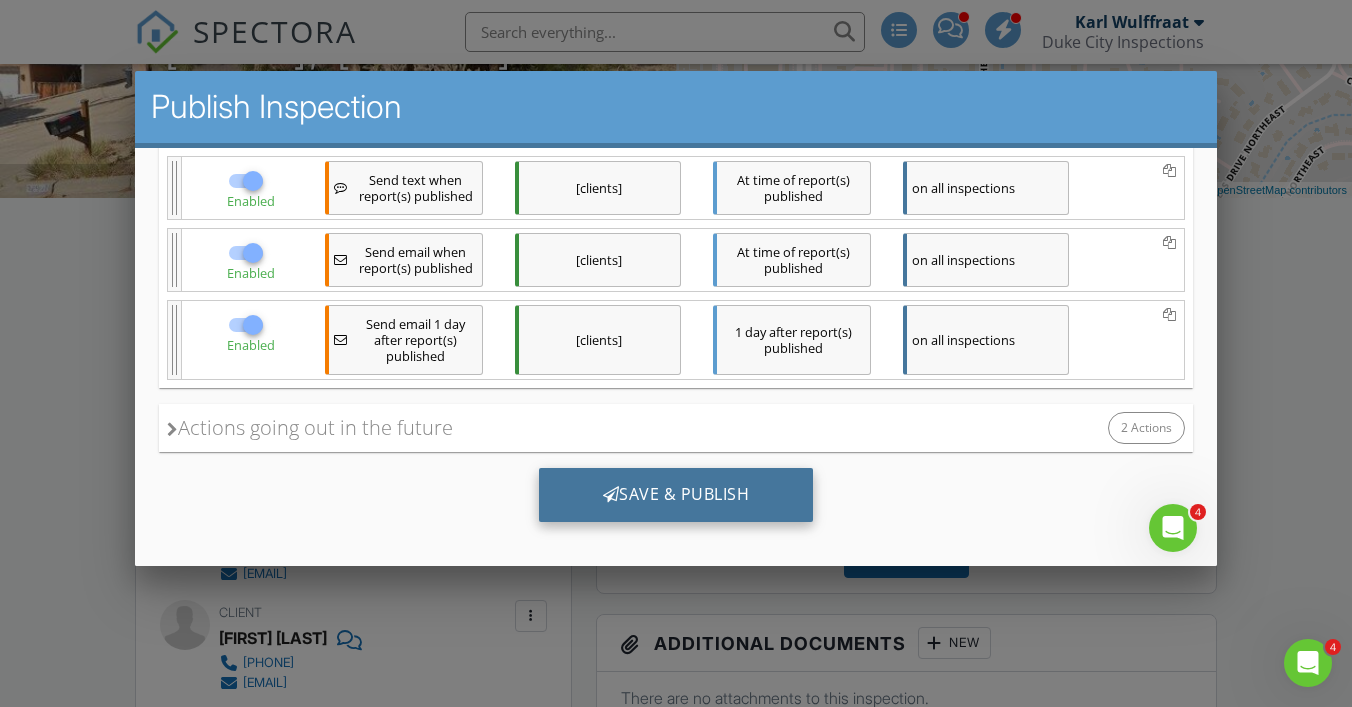 click on "Save & Publish" at bounding box center [676, 494] 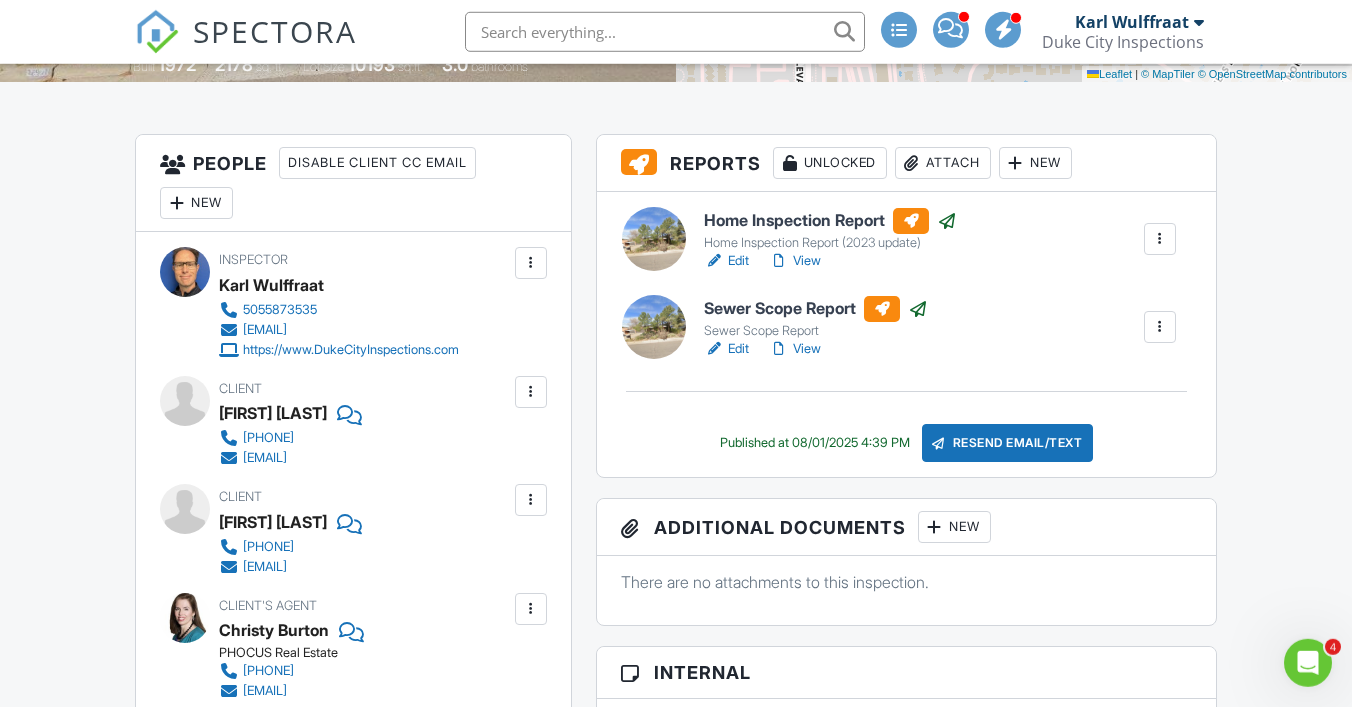 scroll, scrollTop: 0, scrollLeft: 0, axis: both 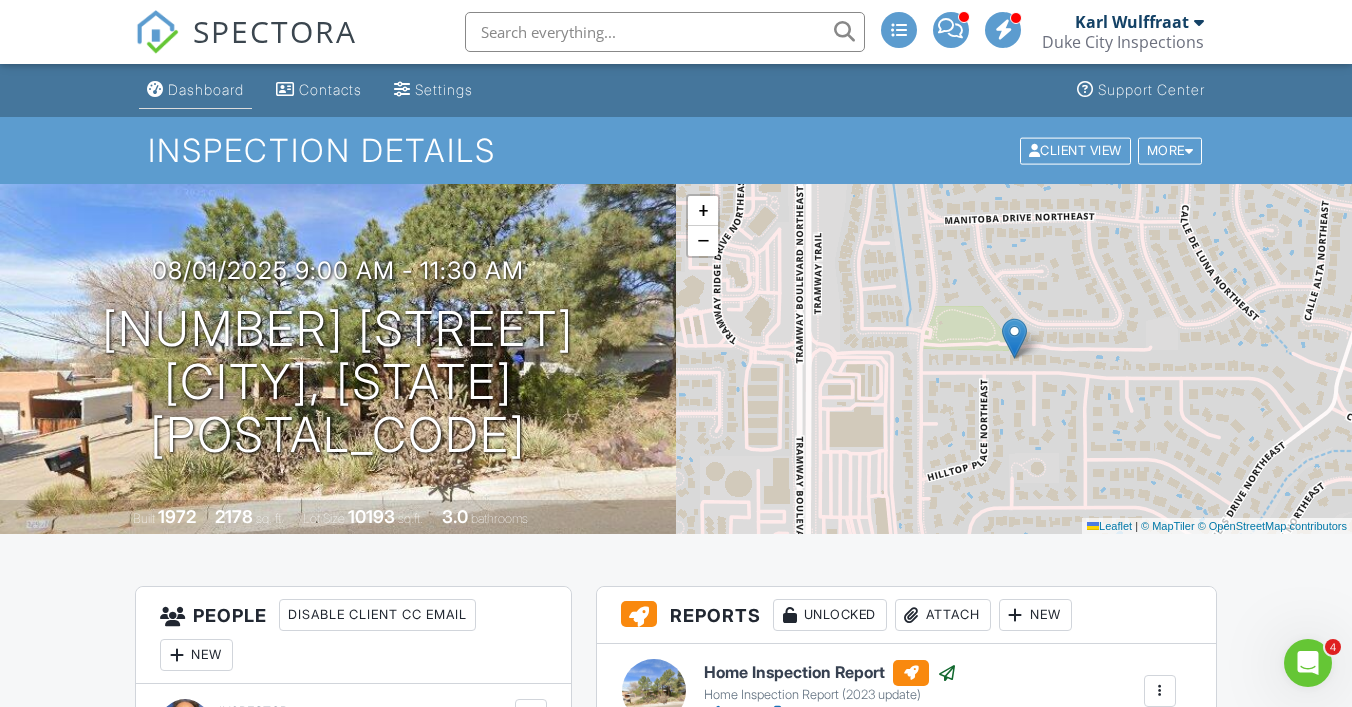 click on "Dashboard" at bounding box center [206, 89] 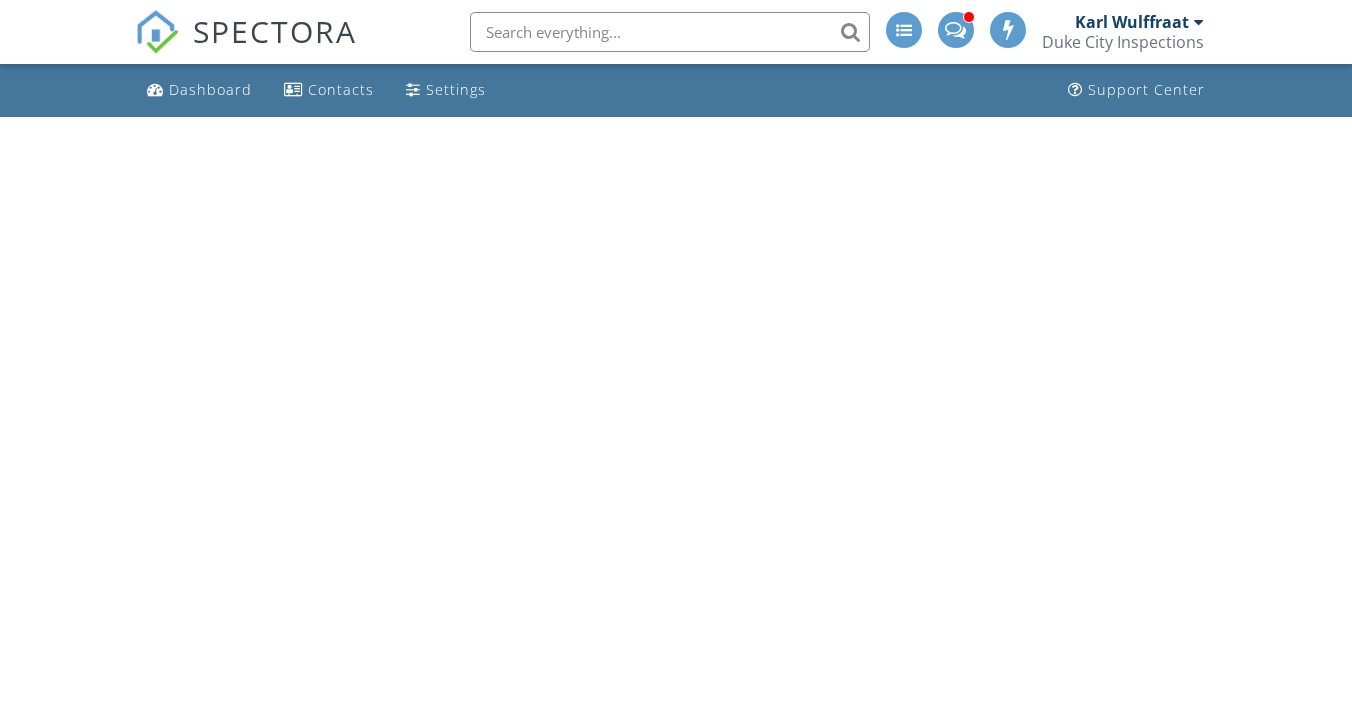 scroll, scrollTop: 0, scrollLeft: 0, axis: both 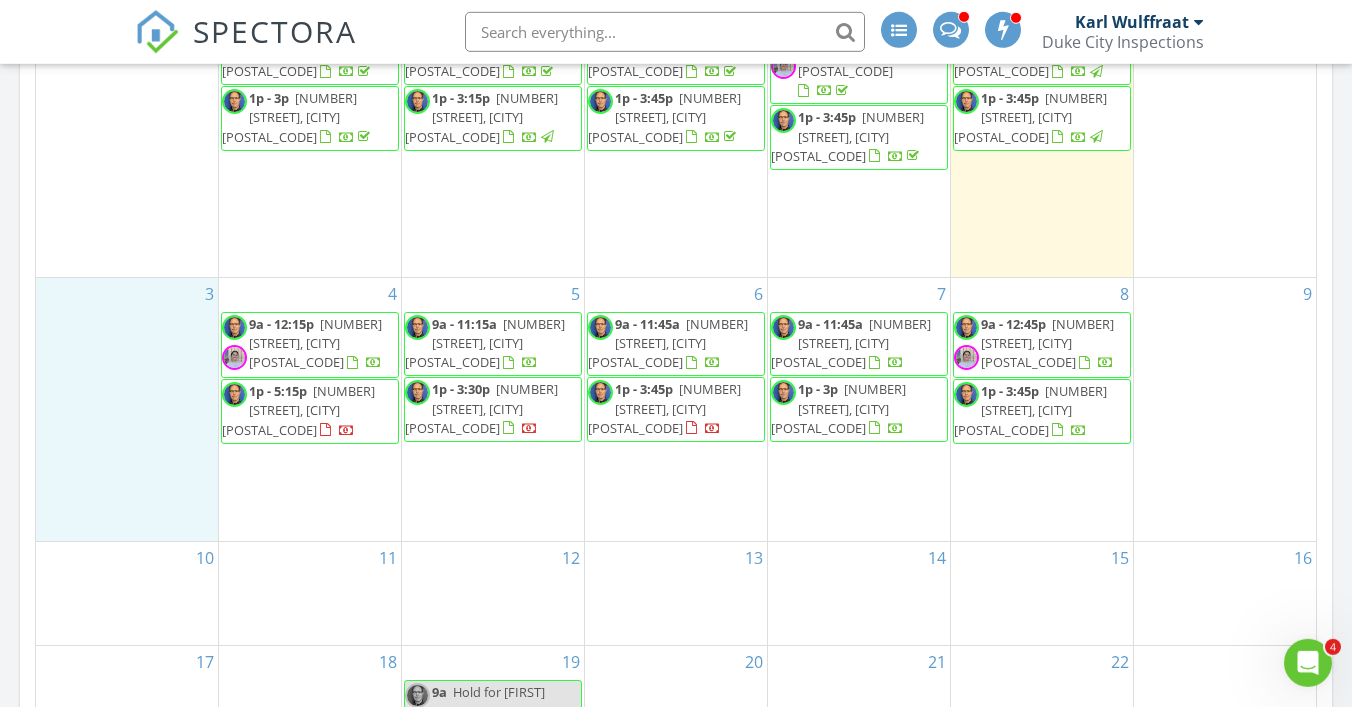 click on "3" at bounding box center (127, 409) 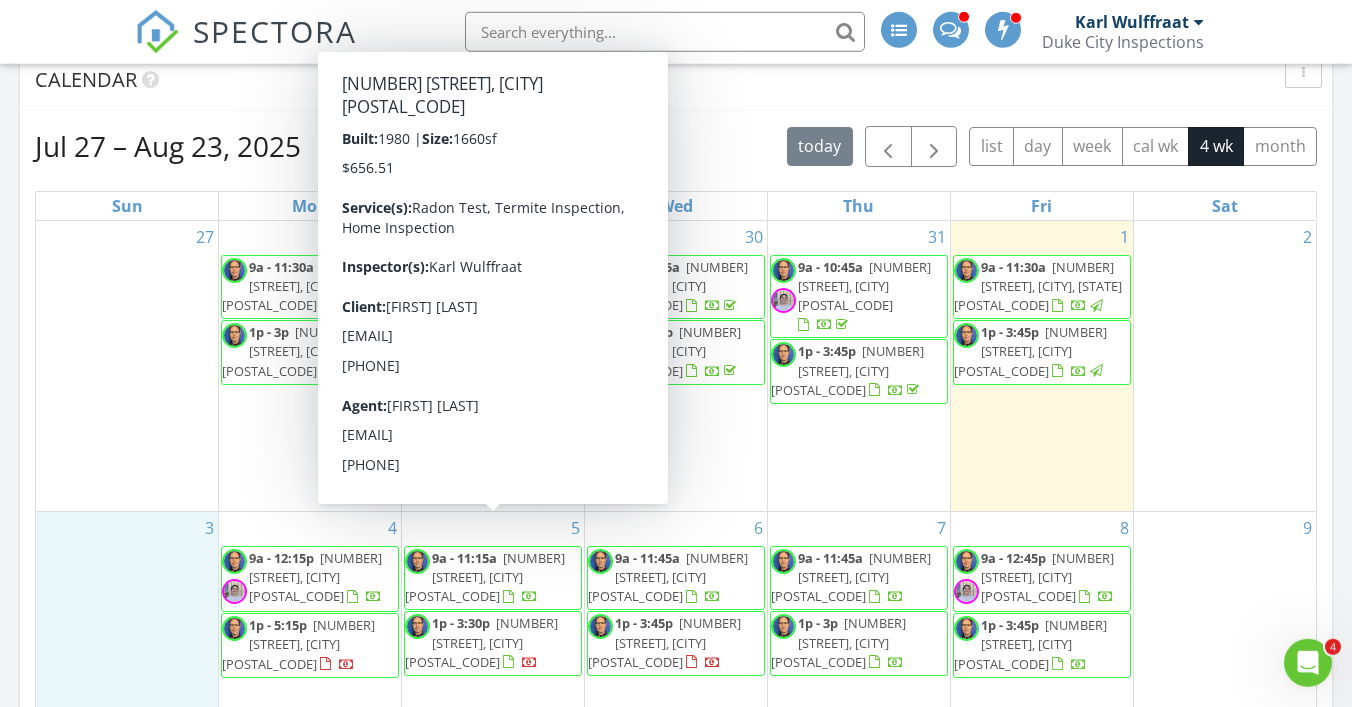 scroll, scrollTop: 1347, scrollLeft: 0, axis: vertical 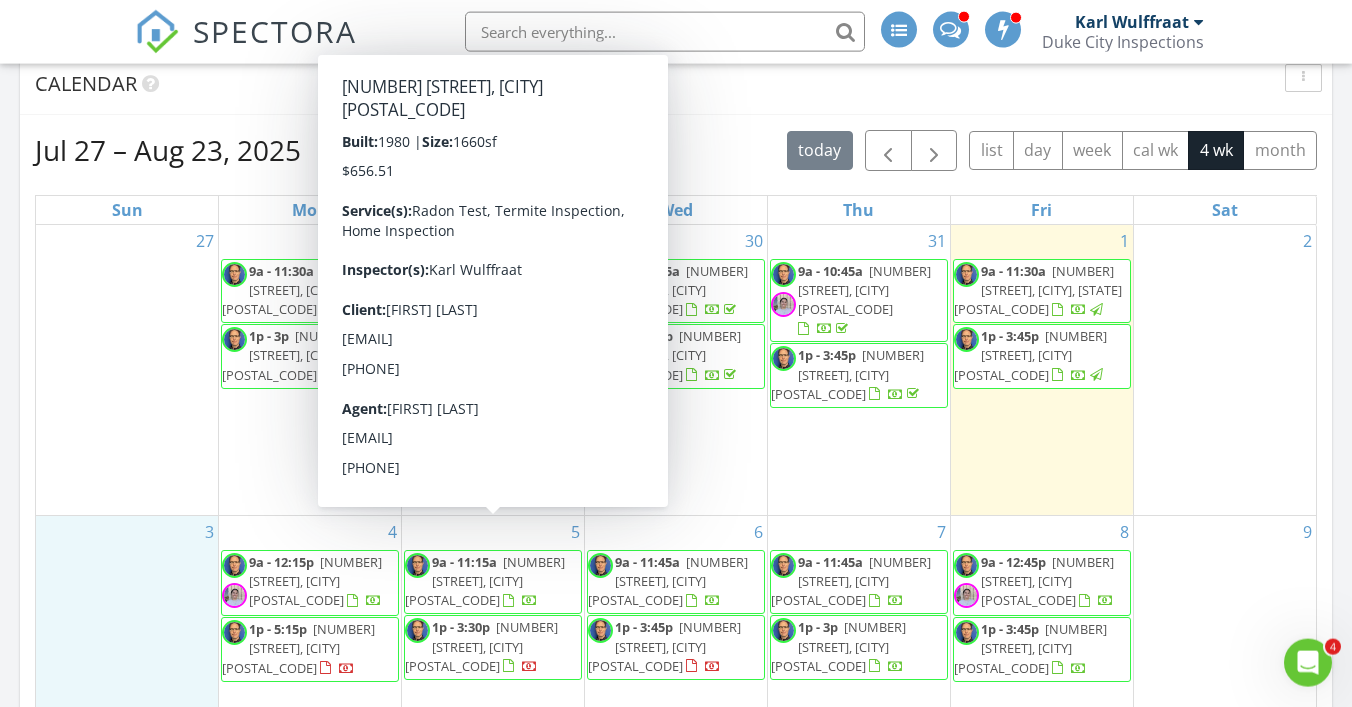 click on "Today                   9:00 am
[NUMBER] [STREET], [CITY], [STATE] [POSTAL_CODE]
[FIRST] [LAST]
17 minutes drive time   7.9 miles       1:00 pm
[NUMBER] [STREET], [CITY], [STATE] [POSTAL_CODE]
[FIRST] [LAST]
33 minutes drive time   21.4 miles       New Inspection           Map               1 2 + − [STREET], [STREET], [STREET], [STREET] 47.1 km, 49 min Head east 35 m Turn left 30 m Turn right onto [STREET] 1.5 km Continue onto [STREET] 550 m Turn left onto [STREET] 3 km Turn right onto [STREET] 2 km Turn left onto [STREET] 5 km Turn left onto [STREET] 300 m Turn left onto [STREET] 250 m Turn left onto [STREET] 150 m 0 m Head west on [STREET] 0 m" at bounding box center [676, 44] 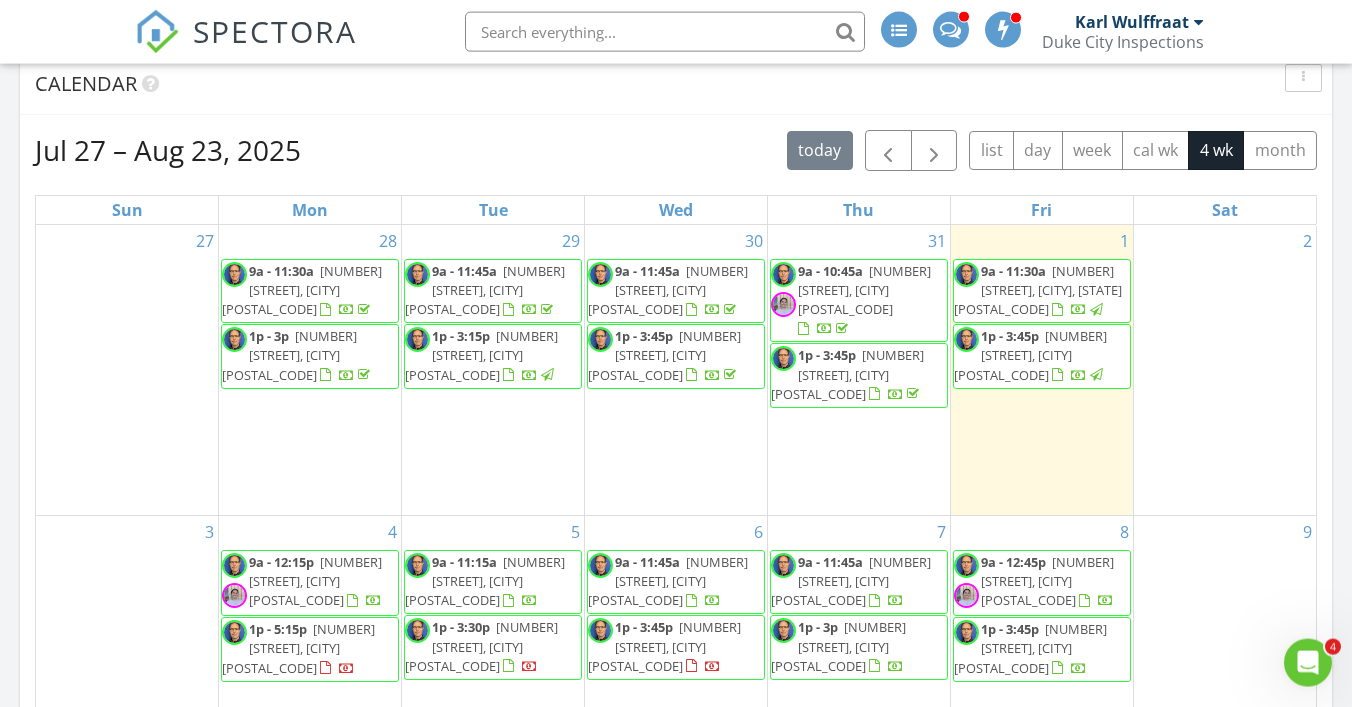 click on "[NUMBER] [STREET], [CITY] [POSTAL_CODE]" at bounding box center [315, 581] 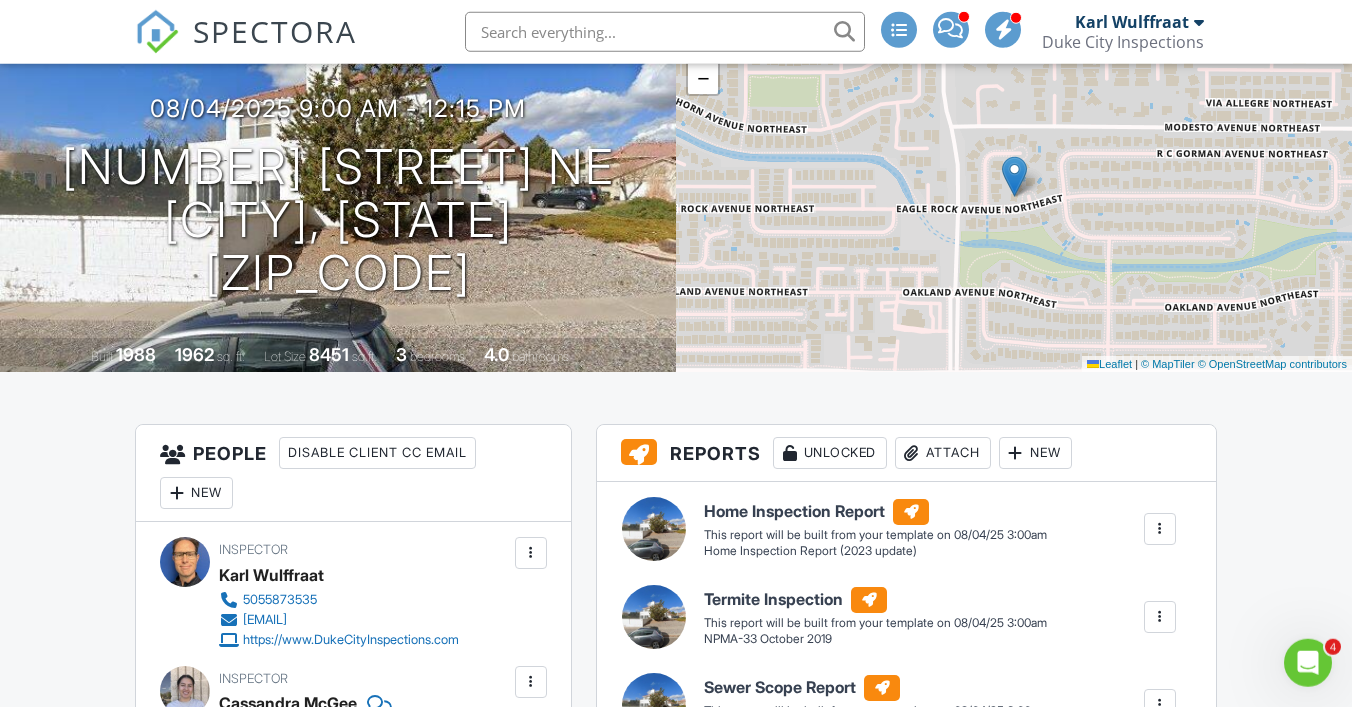 scroll, scrollTop: 0, scrollLeft: 0, axis: both 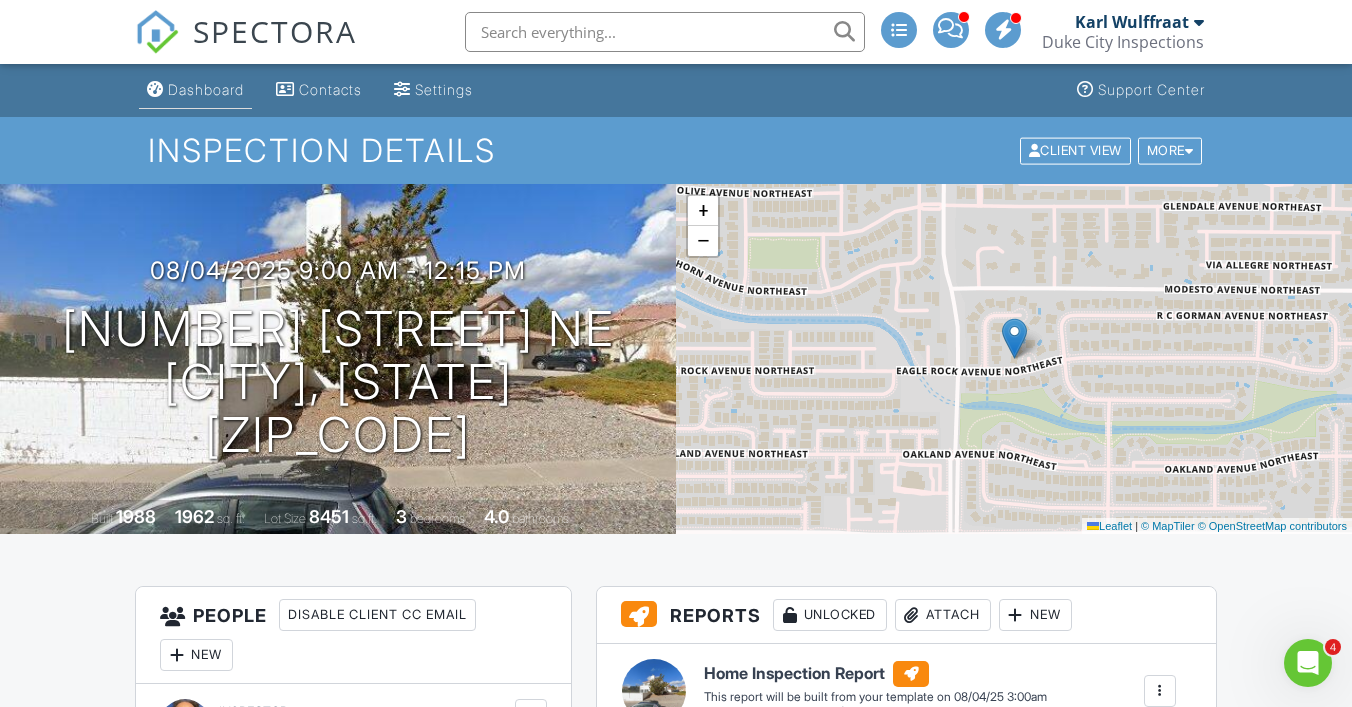 click on "Dashboard" at bounding box center (206, 89) 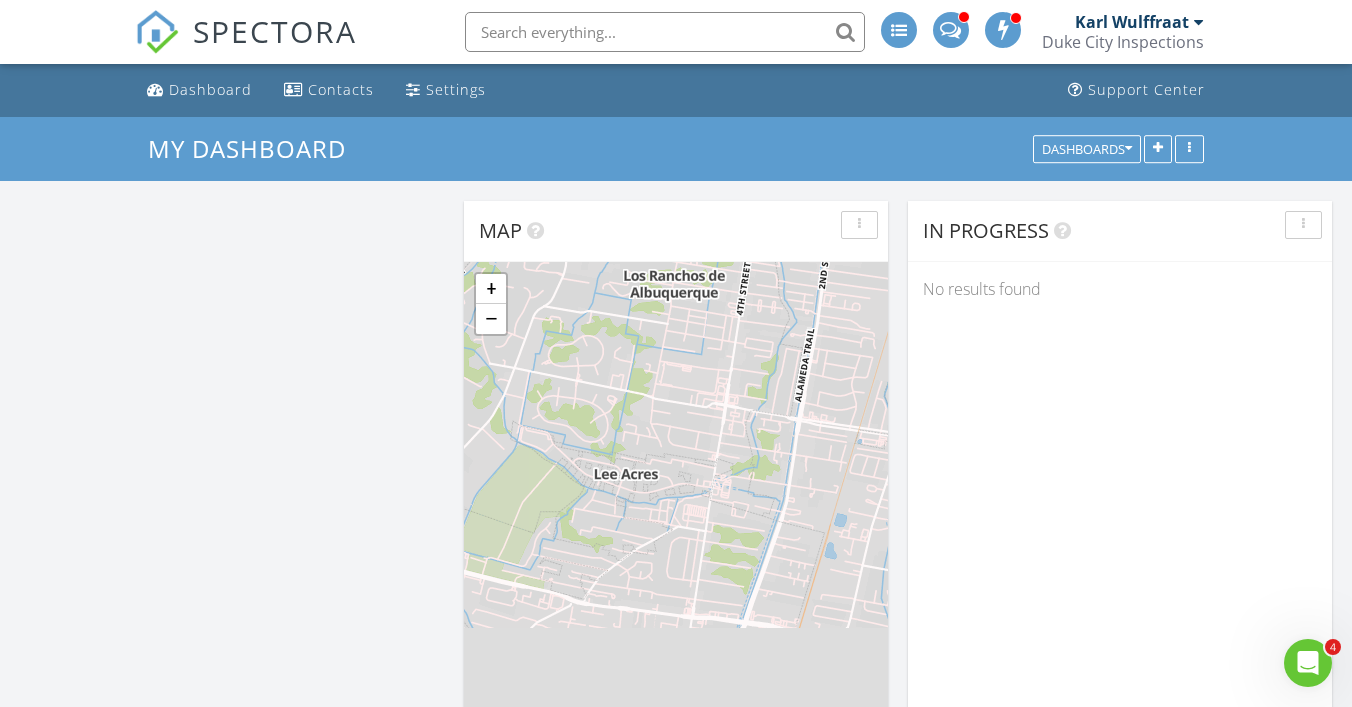 scroll, scrollTop: 0, scrollLeft: 0, axis: both 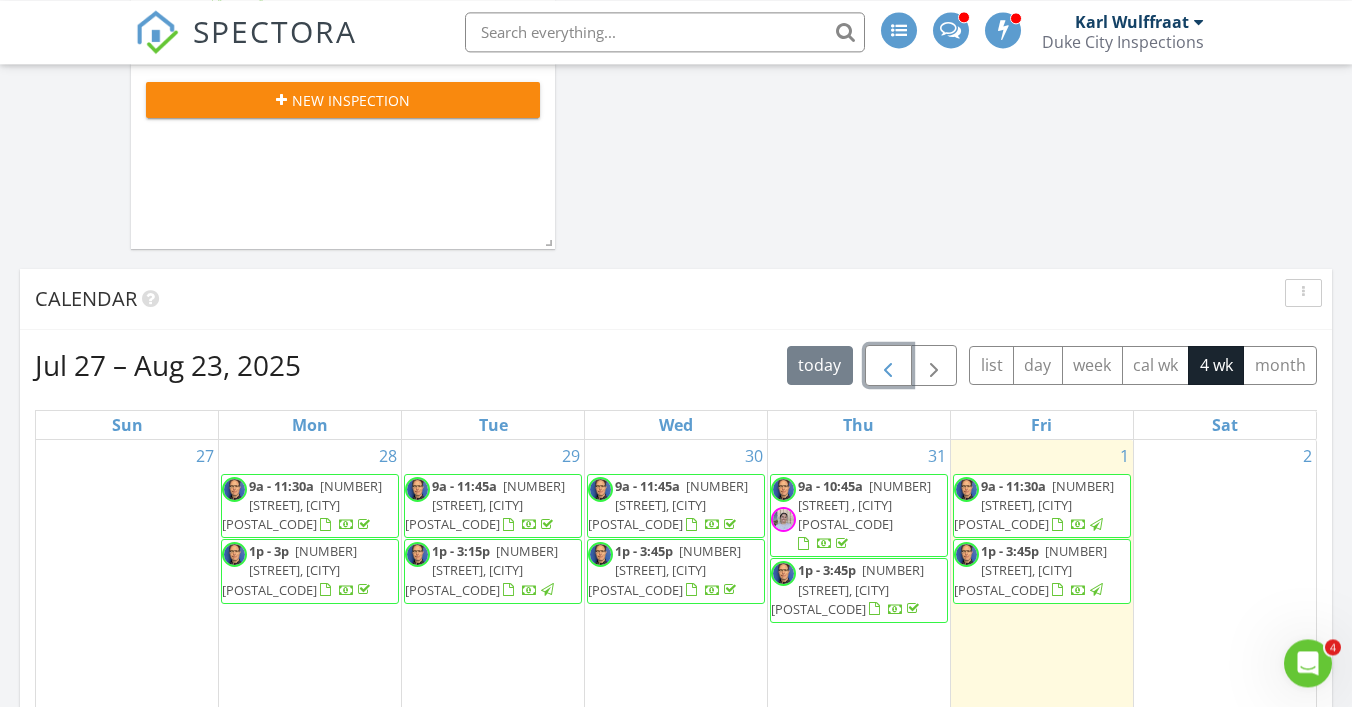 click at bounding box center (888, 366) 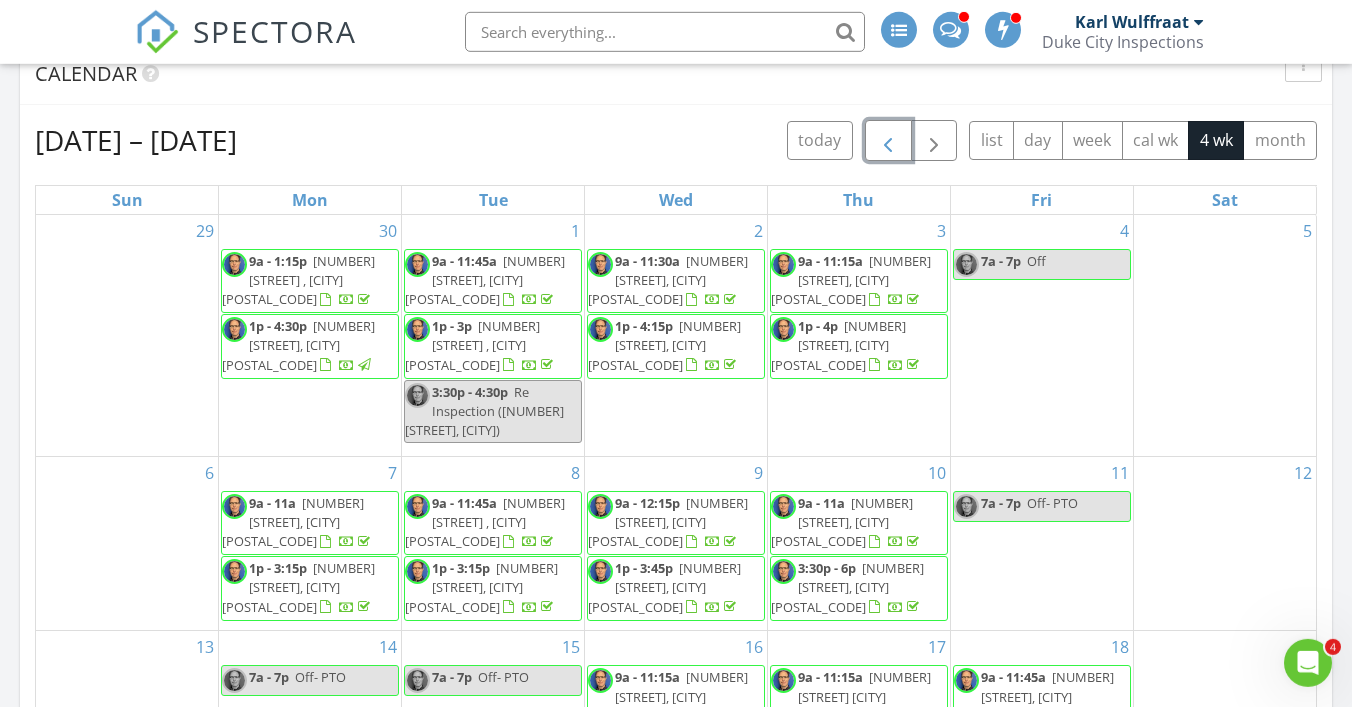 scroll, scrollTop: 1278, scrollLeft: 0, axis: vertical 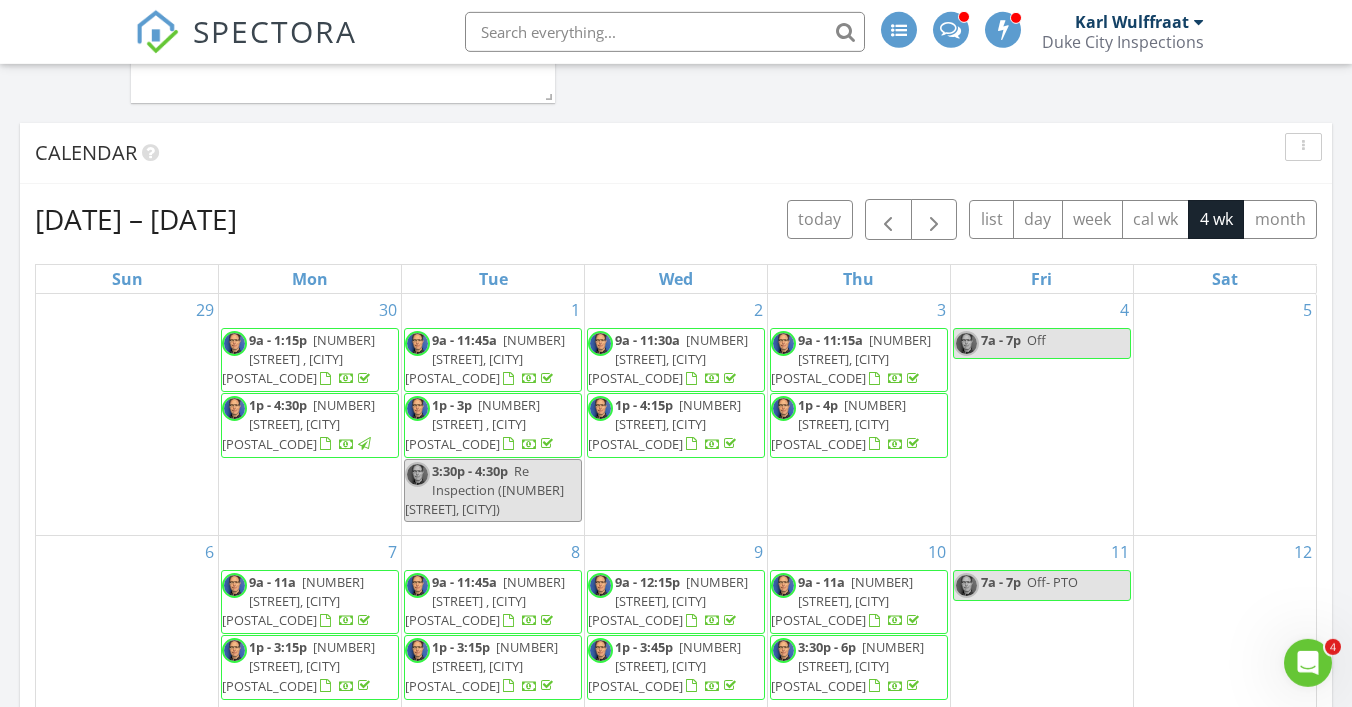 click on "Thu" at bounding box center [859, 279] 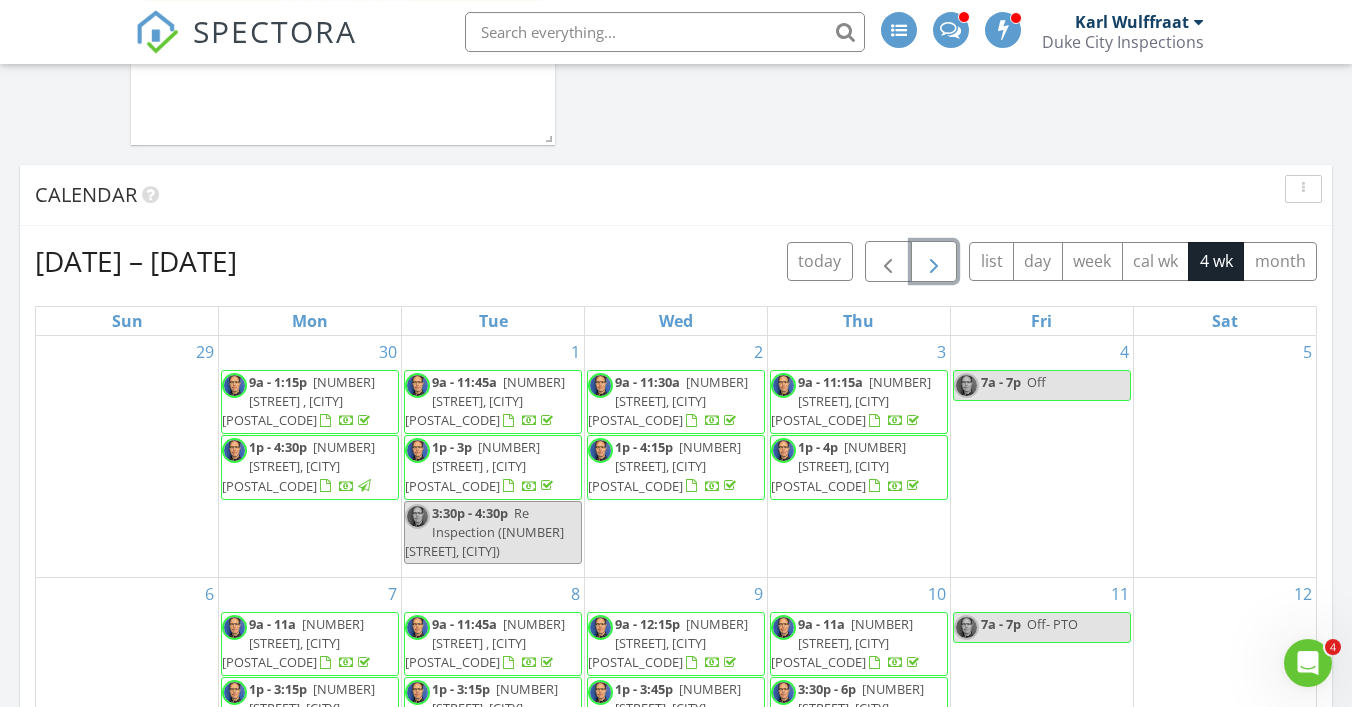 click at bounding box center (934, 262) 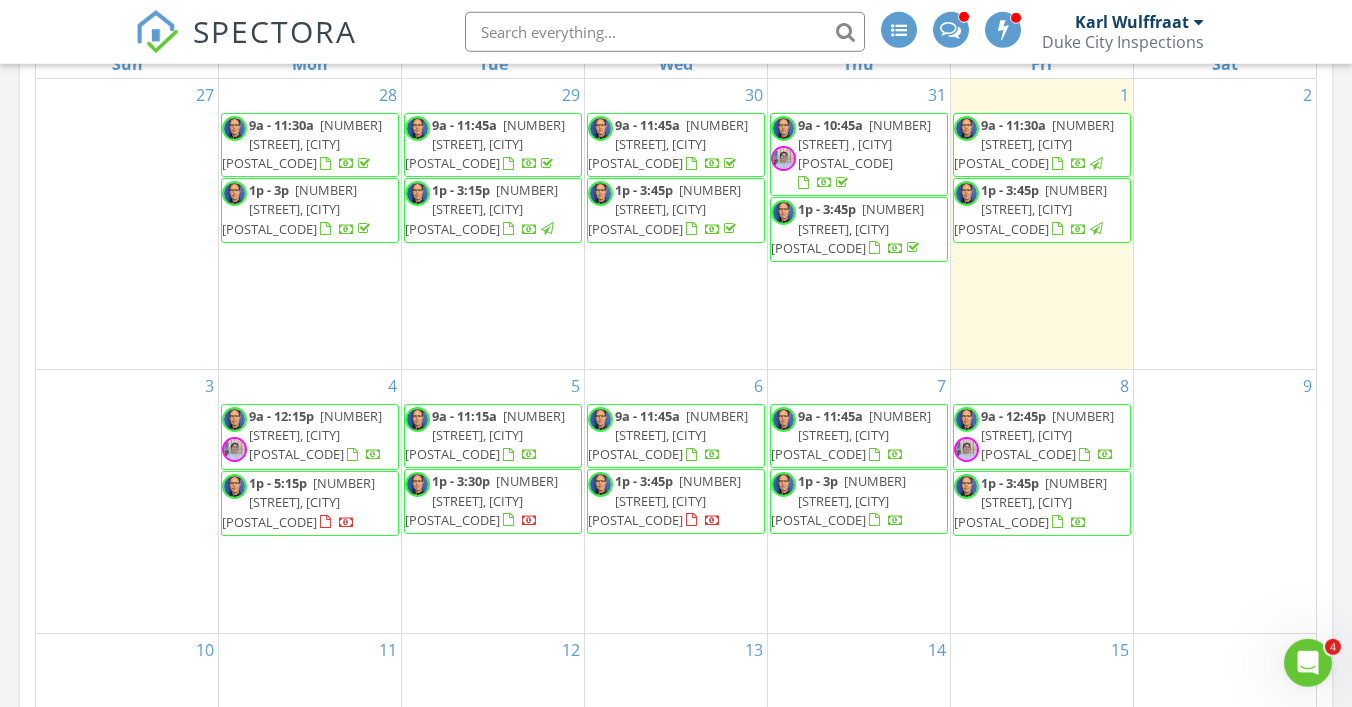 scroll, scrollTop: 1486, scrollLeft: 0, axis: vertical 